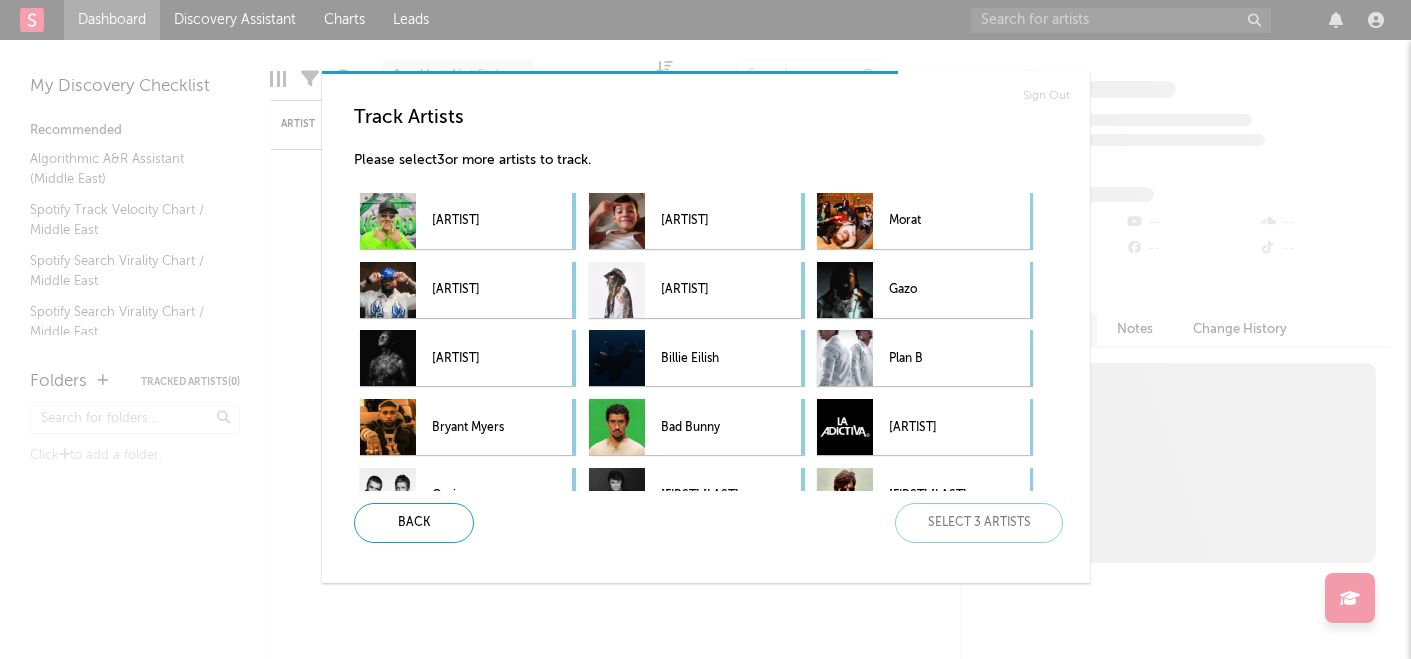 scroll, scrollTop: 0, scrollLeft: 0, axis: both 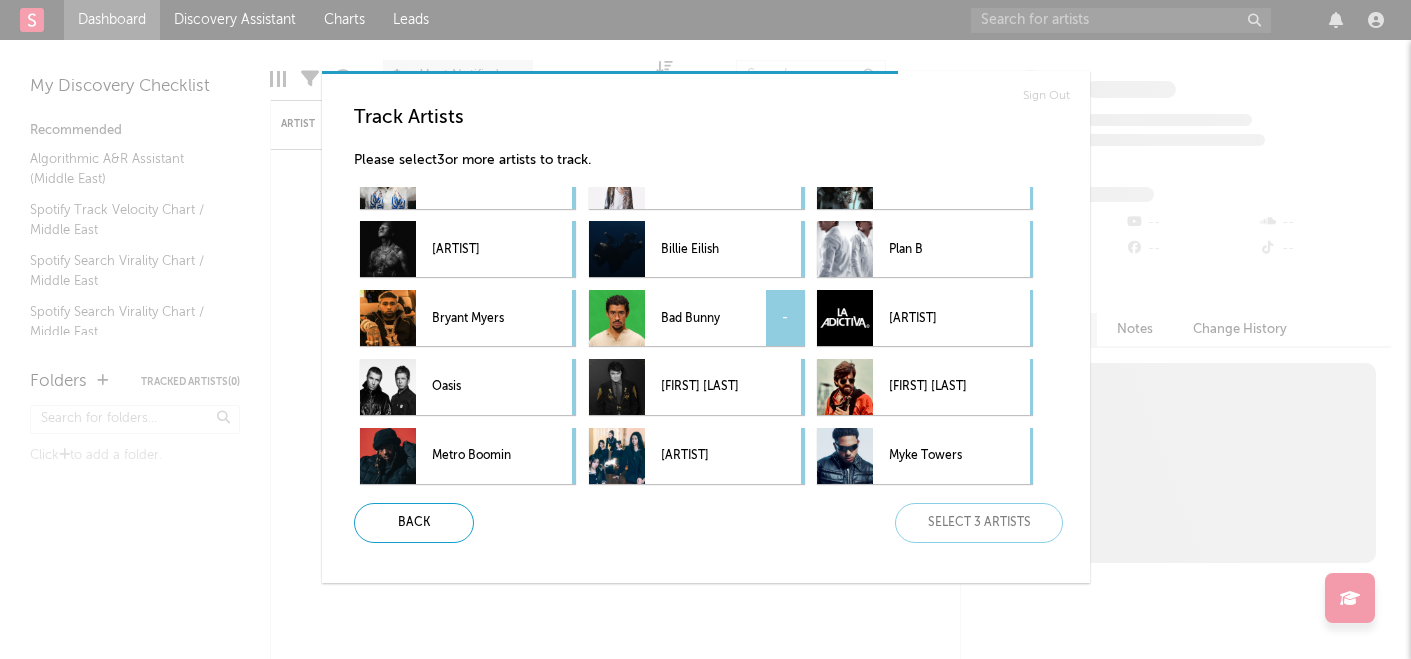 click on "Bad Bunny" at bounding box center [707, 318] 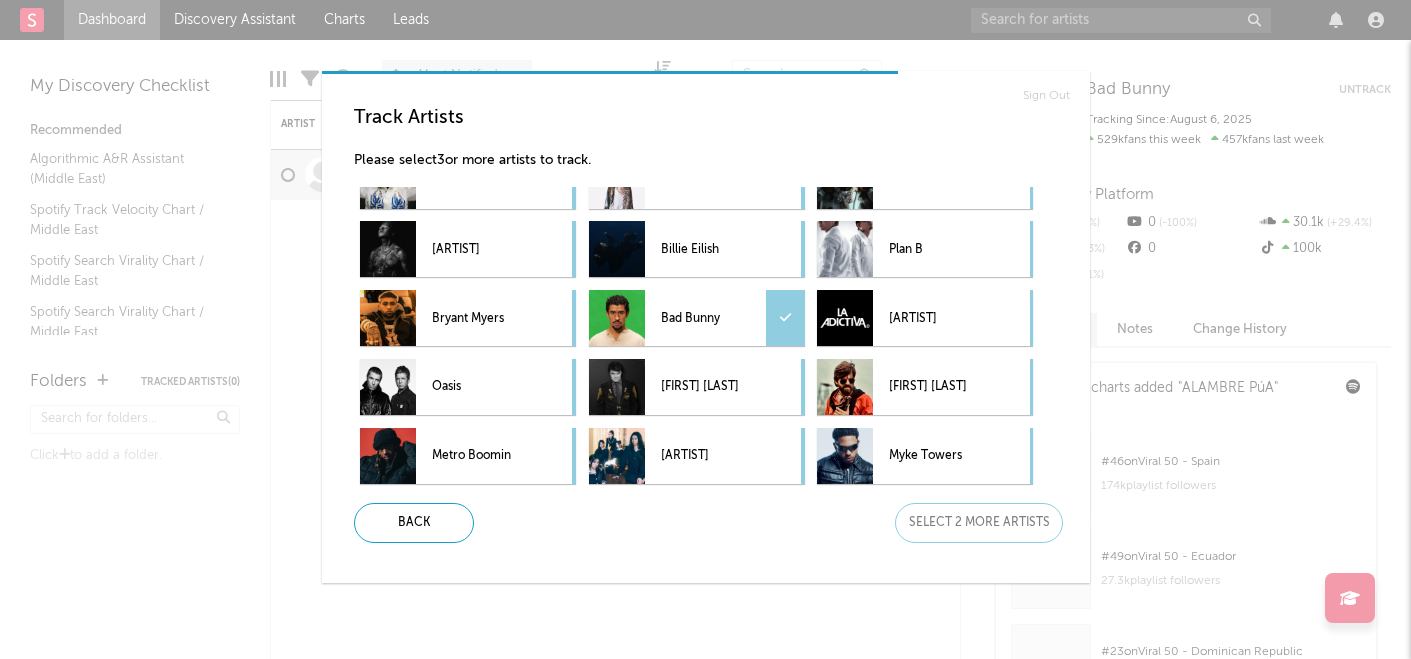 scroll, scrollTop: 94, scrollLeft: 0, axis: vertical 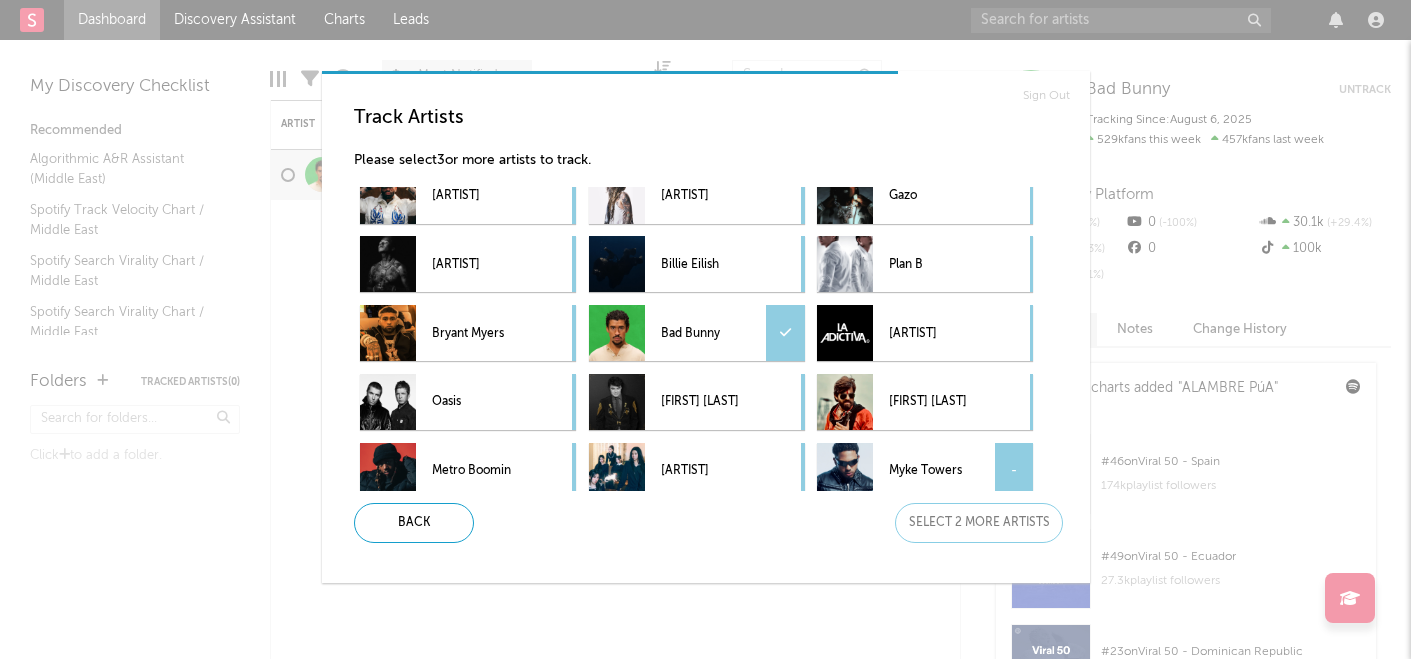 click on "[ARTIST] -" at bounding box center [899, 471] 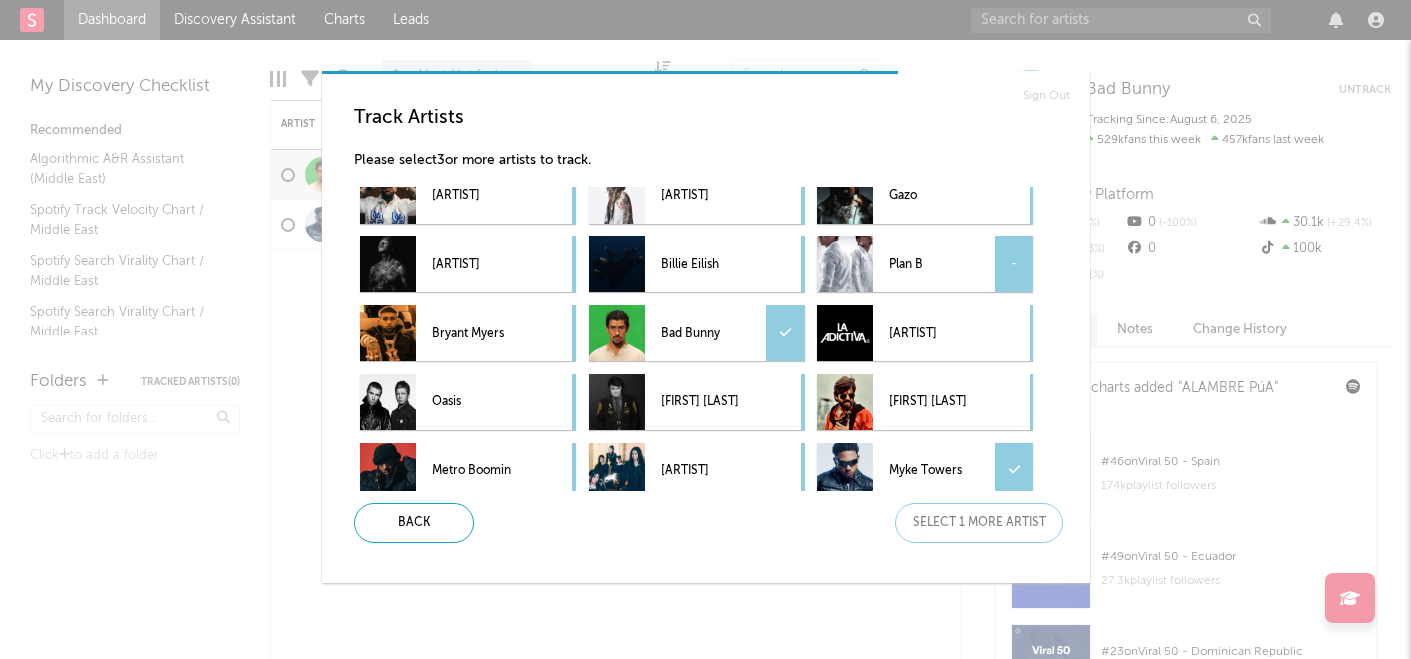 click on "[ARTIST] -" at bounding box center [899, 264] 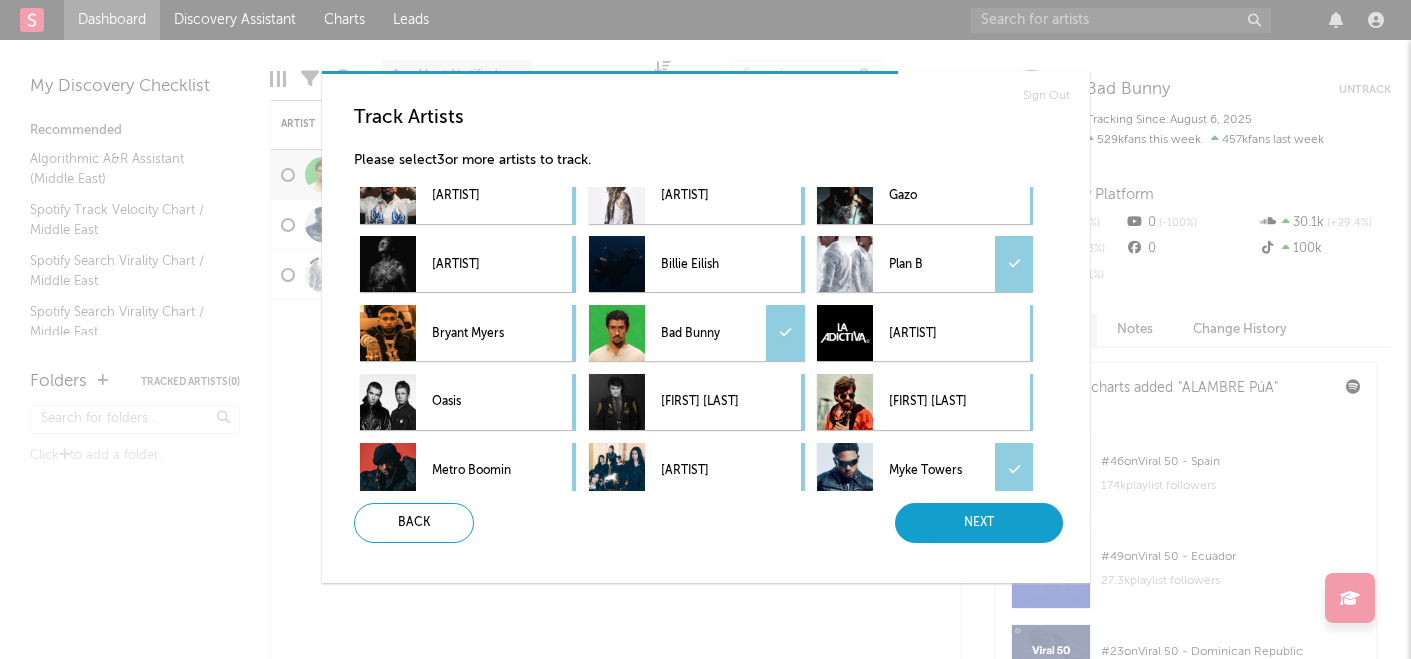 click on "Next" at bounding box center [979, 523] 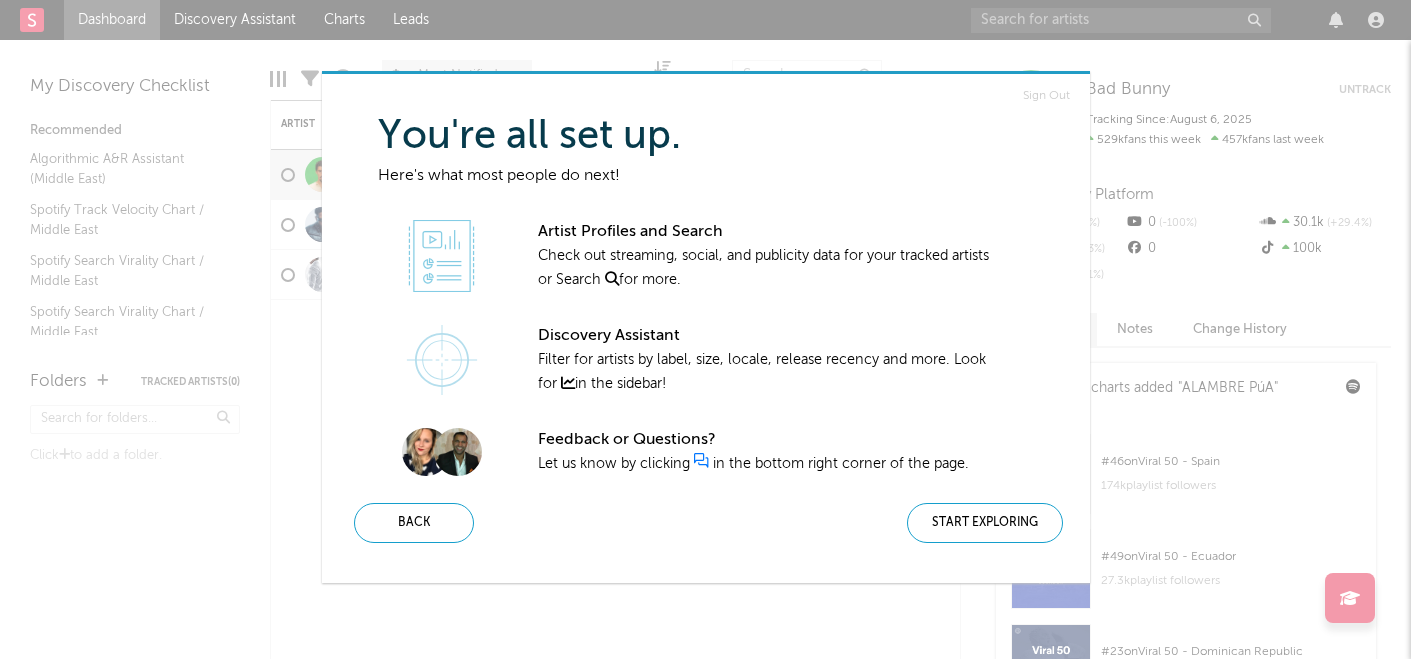 click on "Start Exploring" at bounding box center [985, 523] 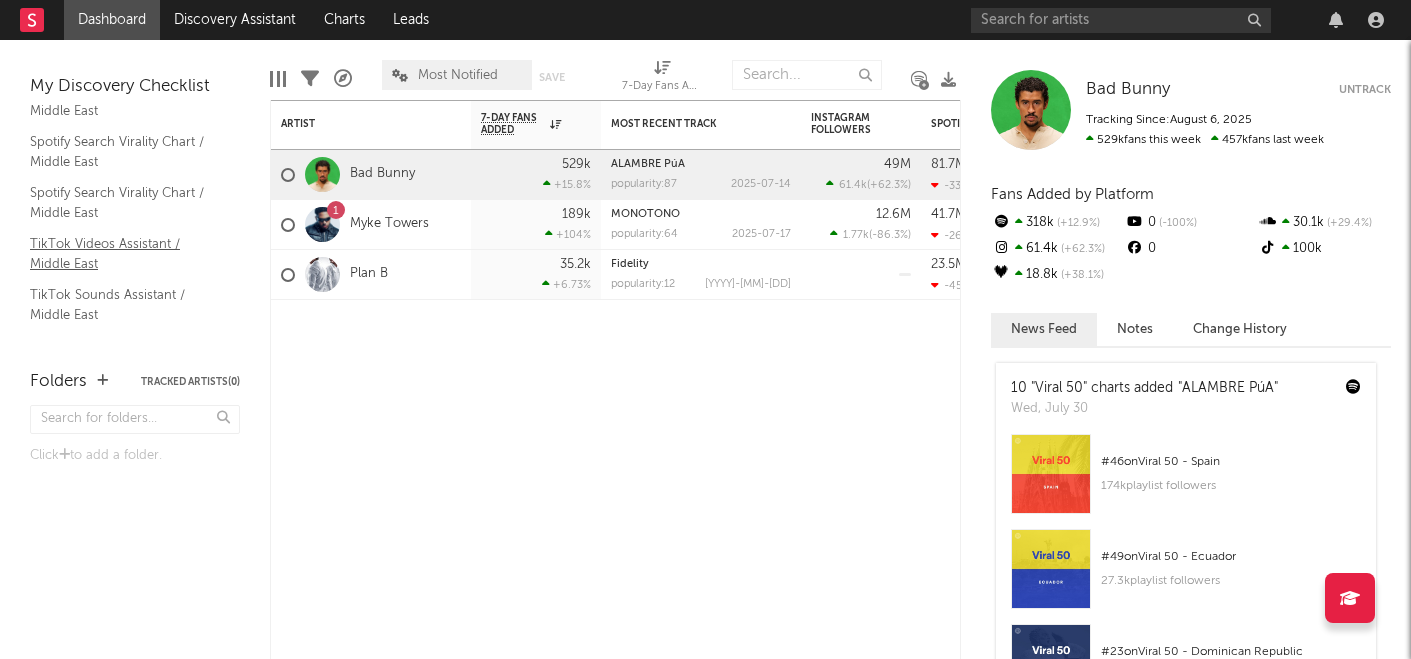 scroll, scrollTop: 0, scrollLeft: 0, axis: both 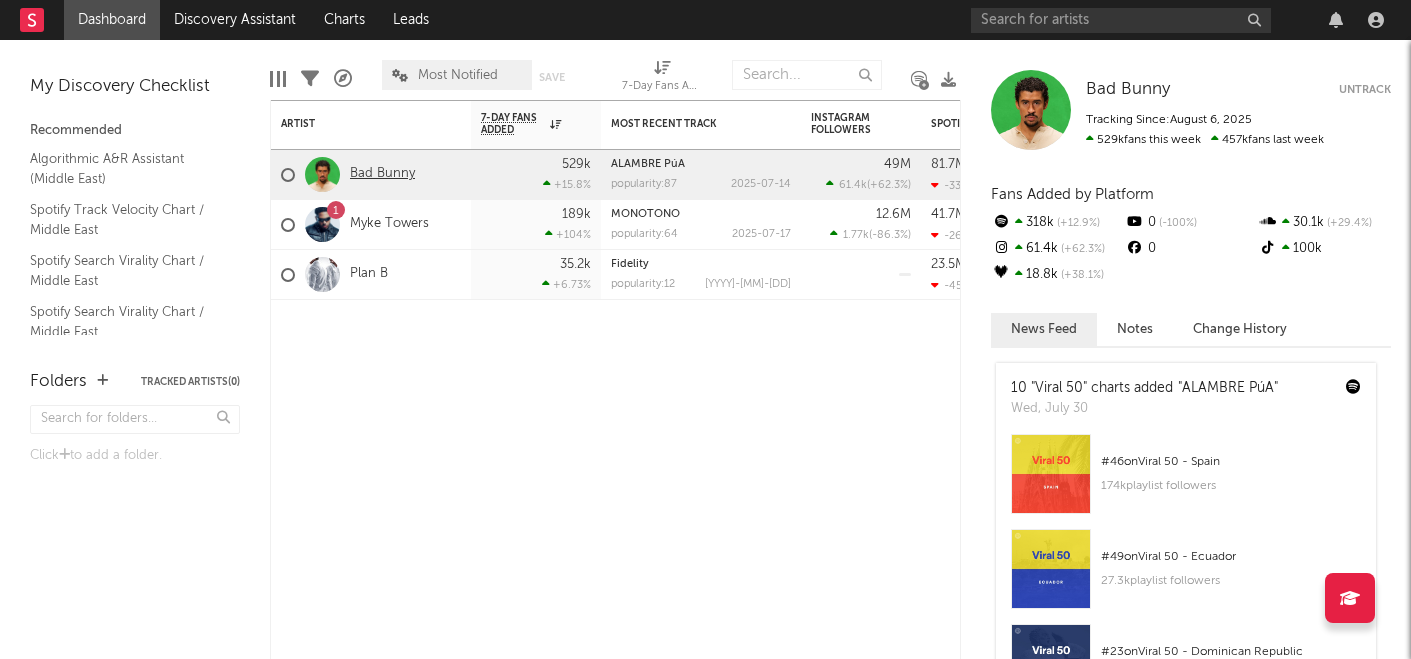 click on "Bad Bunny" at bounding box center [382, 174] 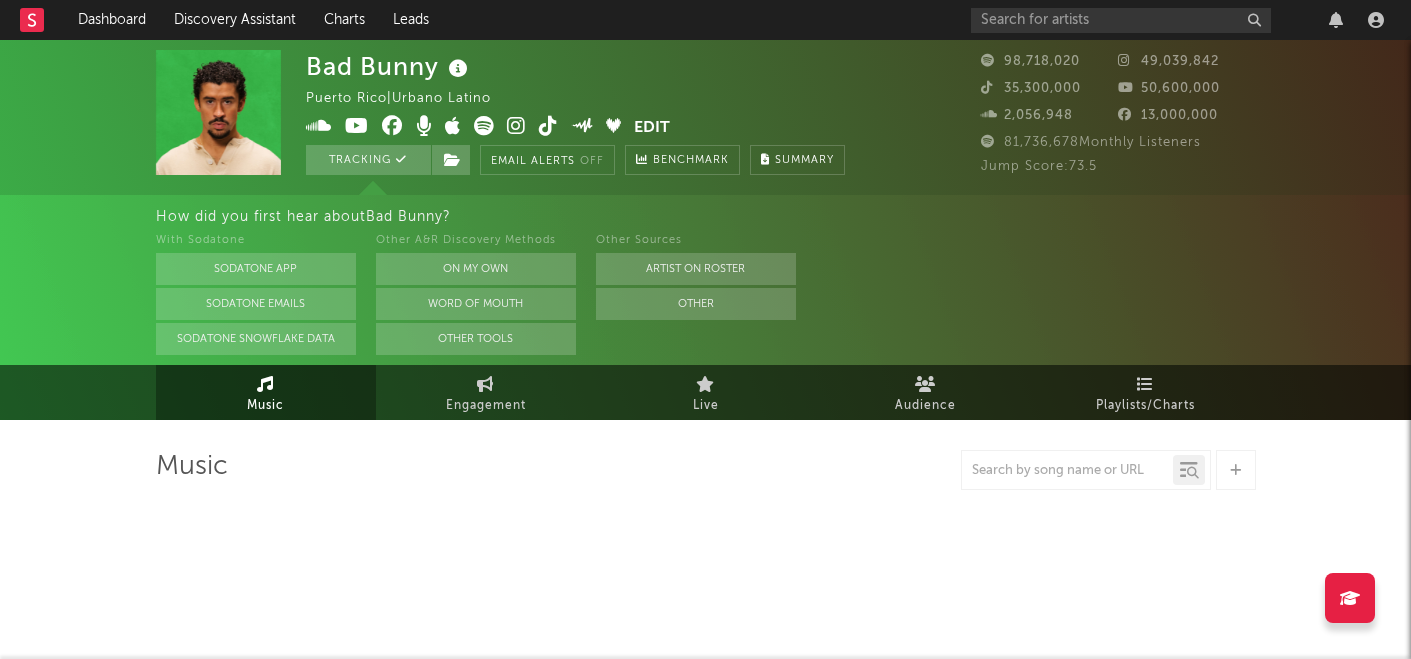 select on "6m" 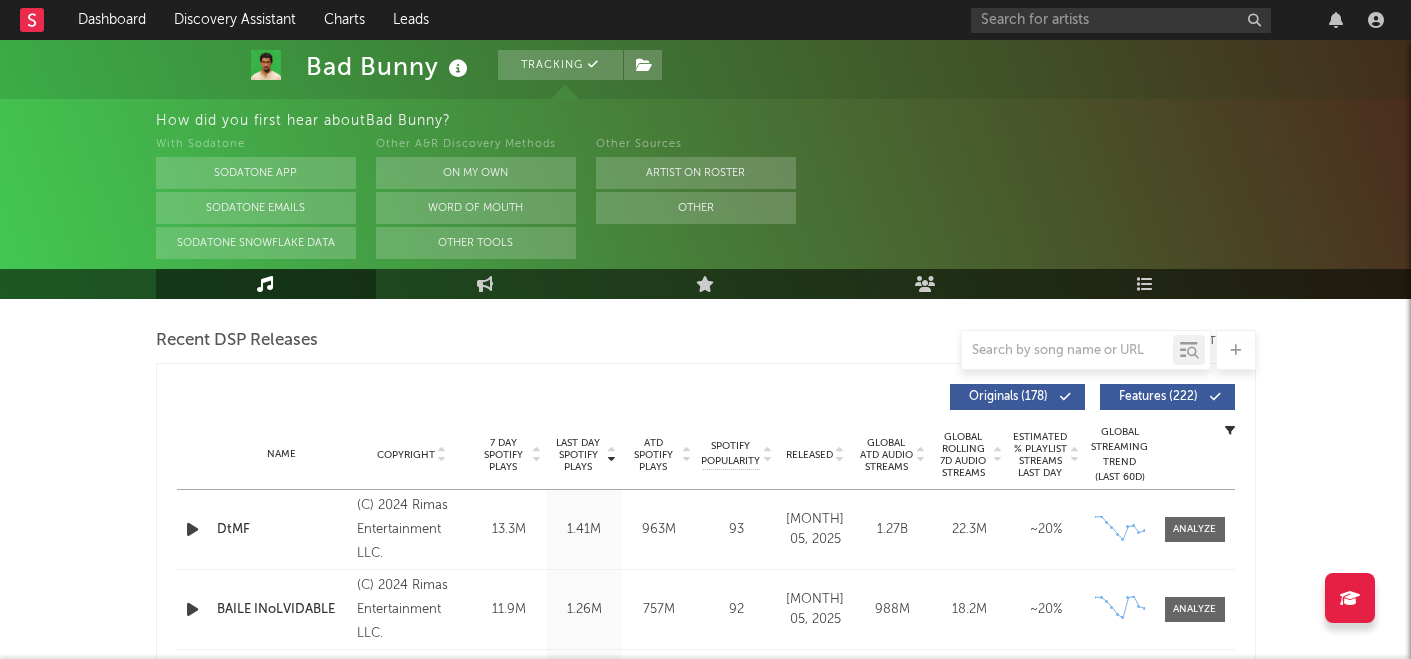 scroll, scrollTop: 697, scrollLeft: 0, axis: vertical 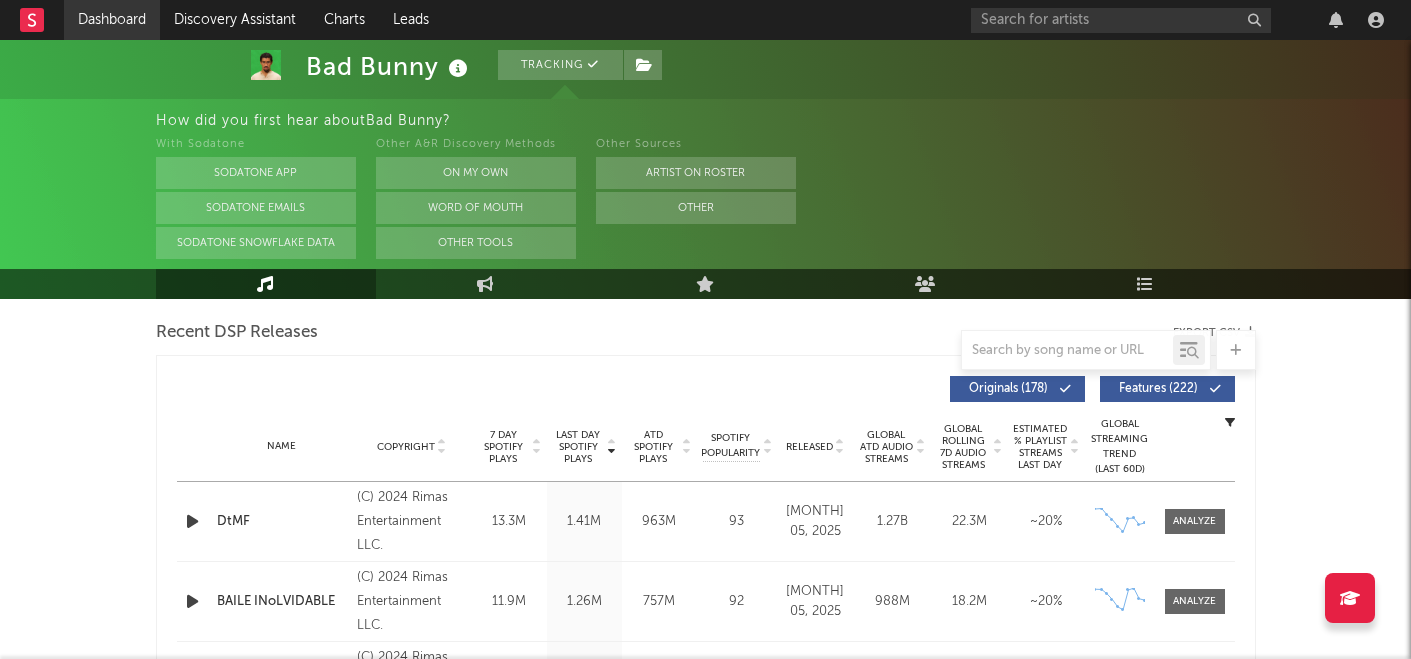 click on "Dashboard" at bounding box center [112, 20] 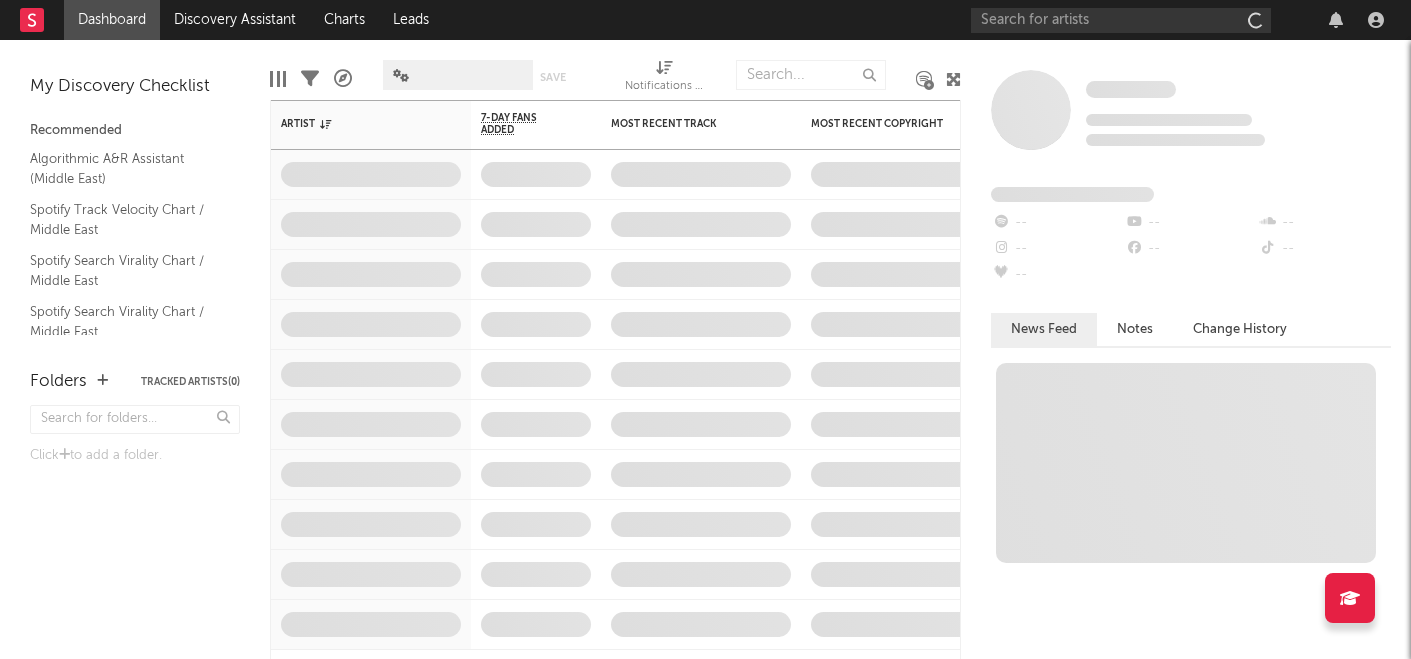 scroll, scrollTop: 0, scrollLeft: 0, axis: both 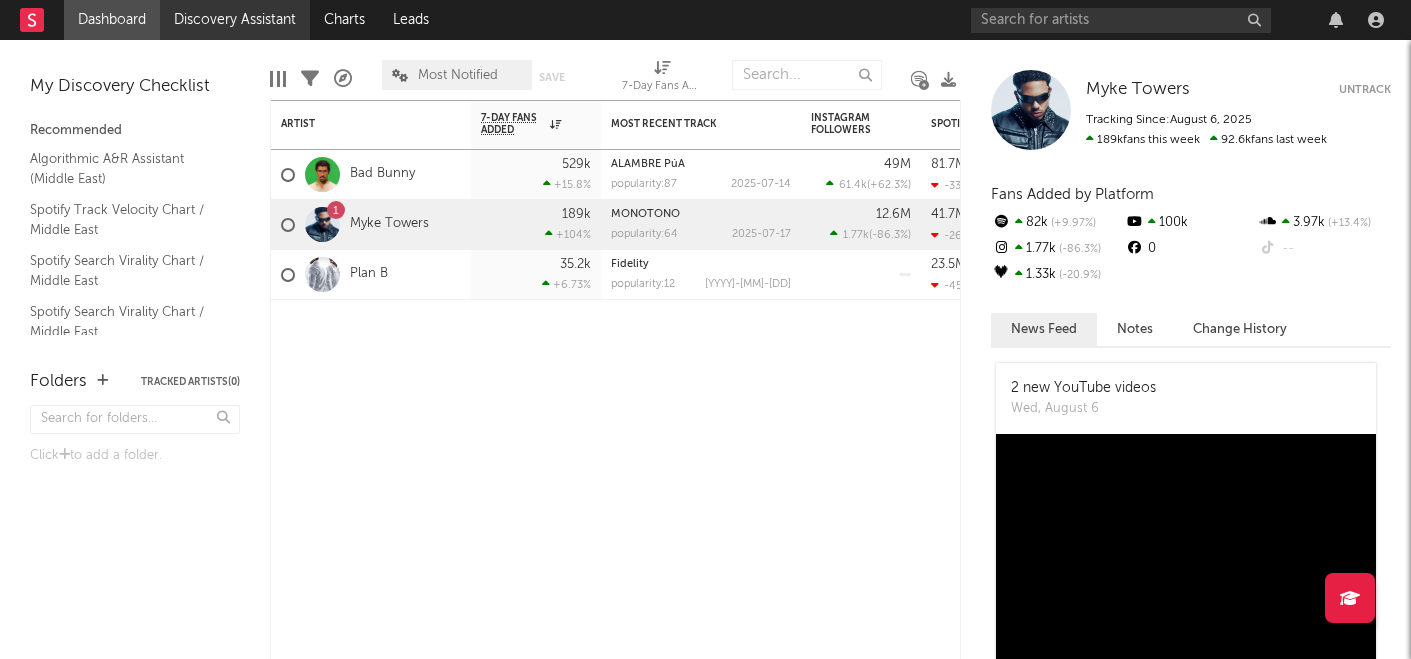 click on "Discovery Assistant" at bounding box center [235, 20] 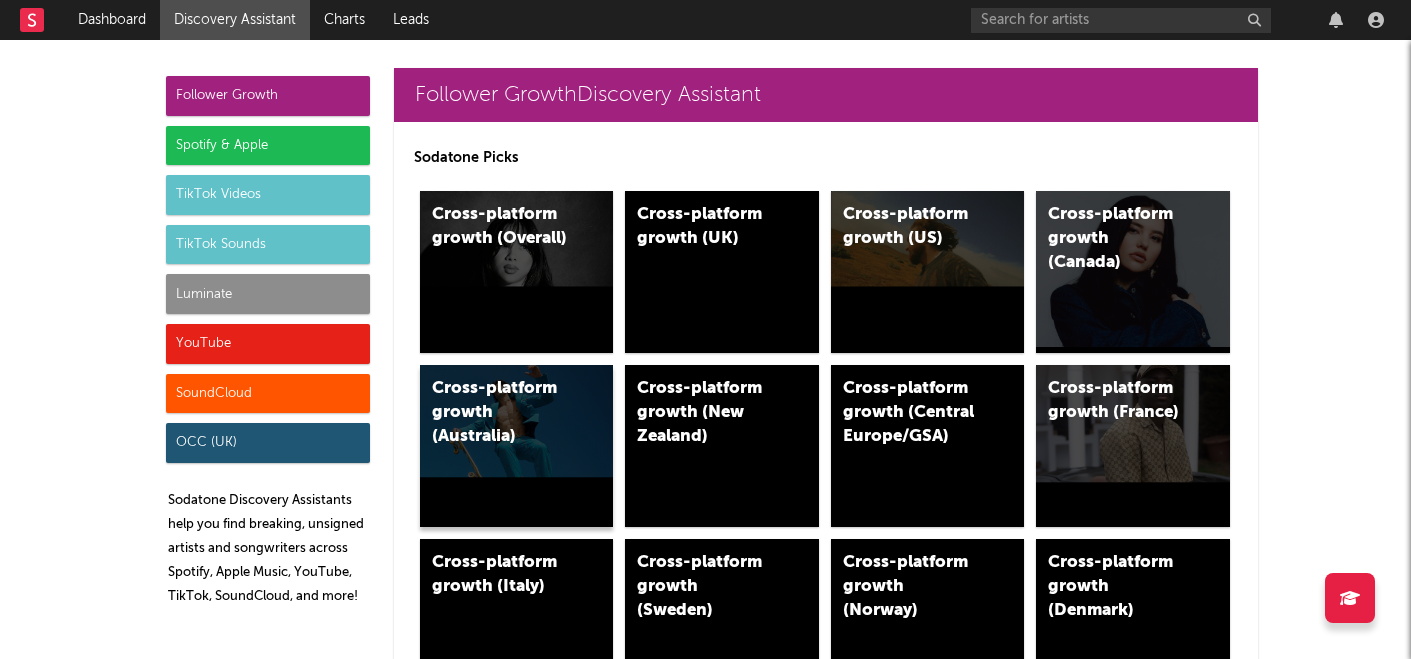 scroll, scrollTop: 0, scrollLeft: 0, axis: both 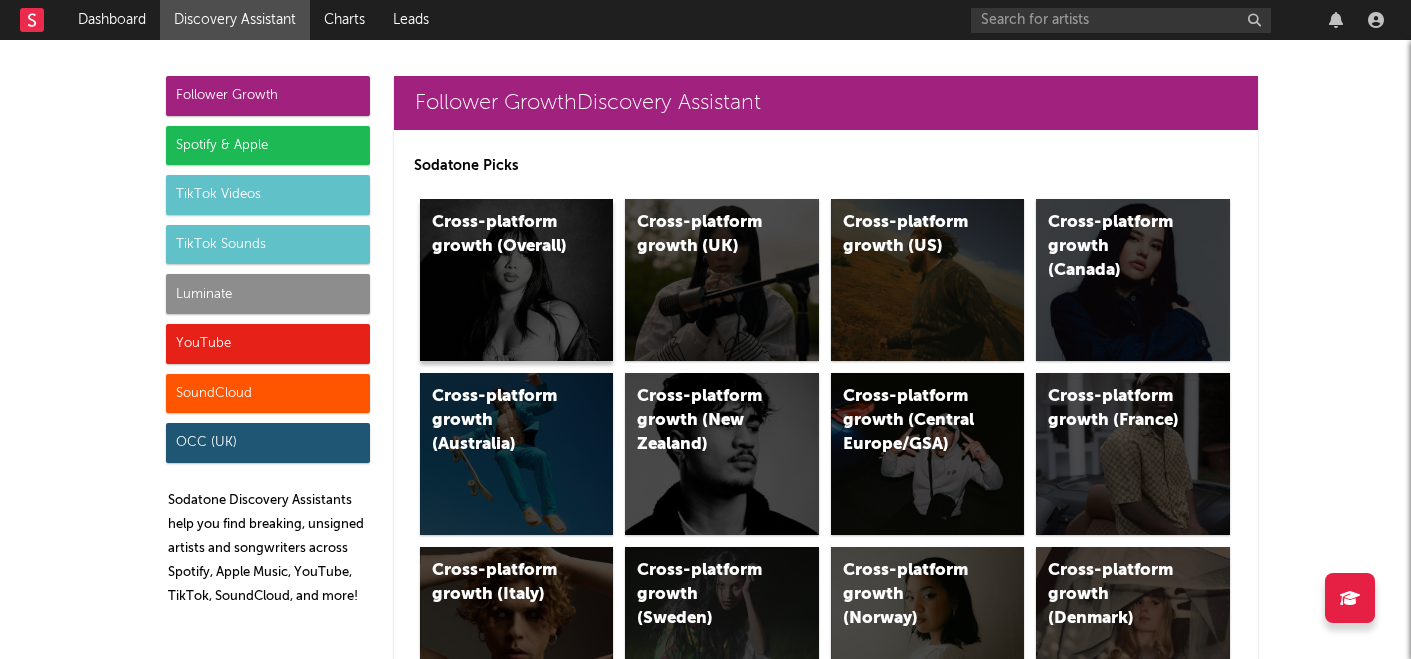 click on "Cross-platform growth (Overall)" at bounding box center [517, 280] 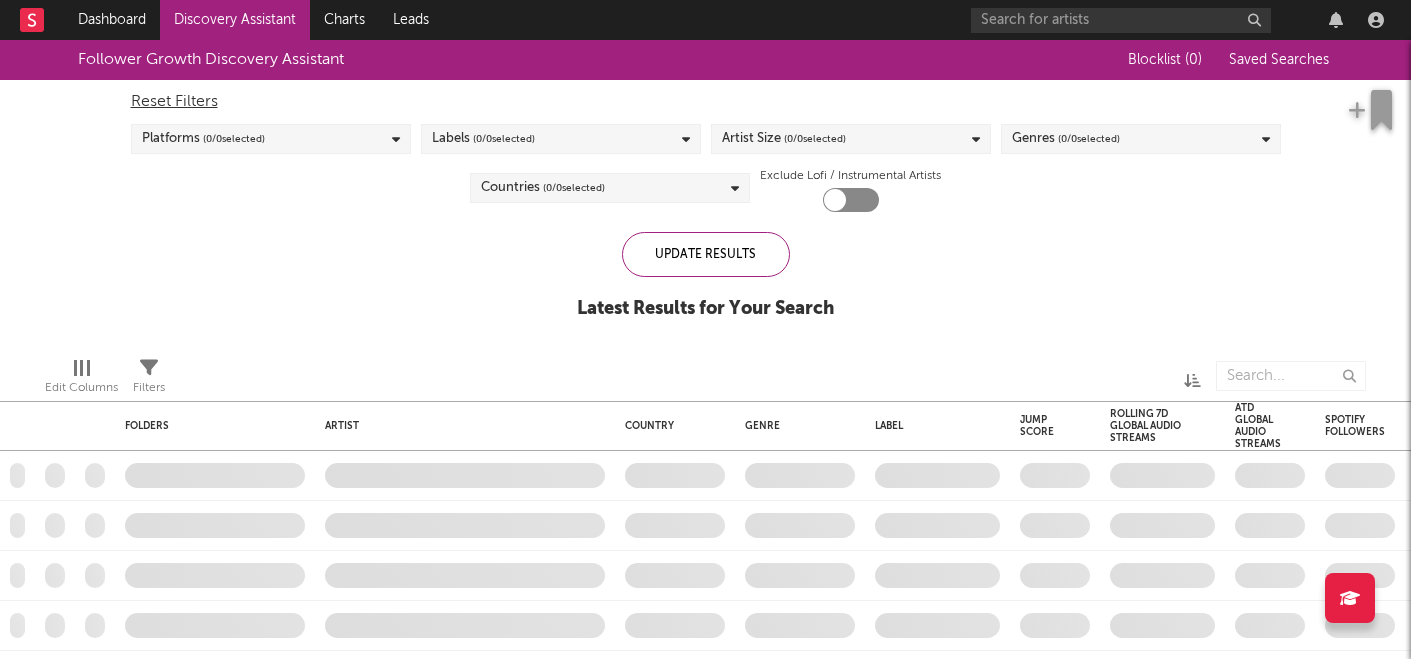 checkbox on "true" 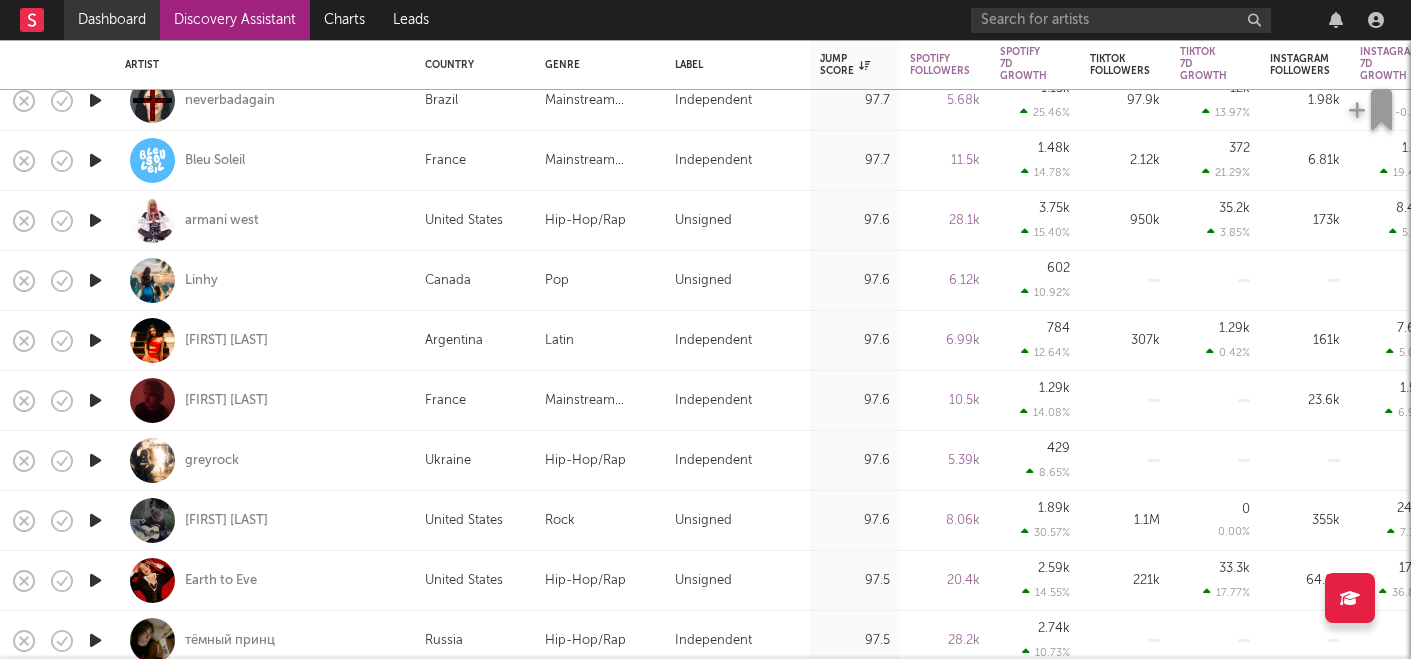 click on "Dashboard" at bounding box center (112, 20) 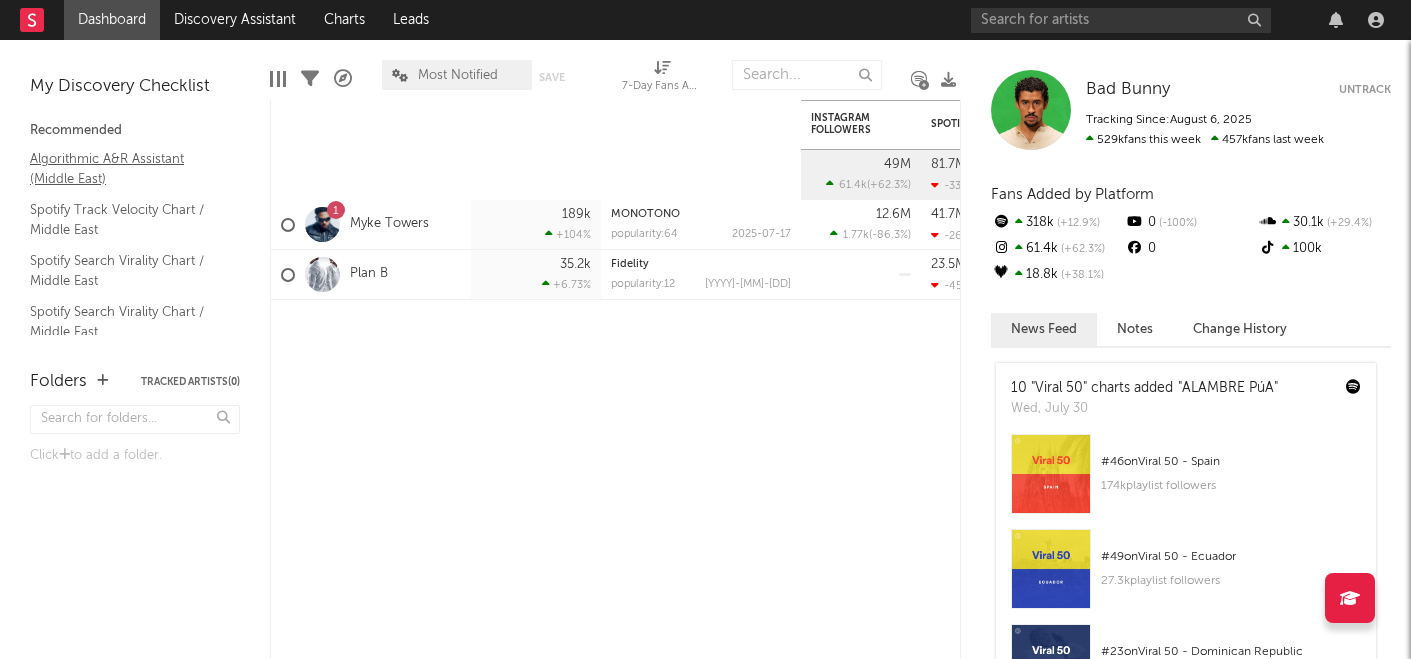 click on "Algorithmic A&R Assistant (Middle East)" at bounding box center [125, 168] 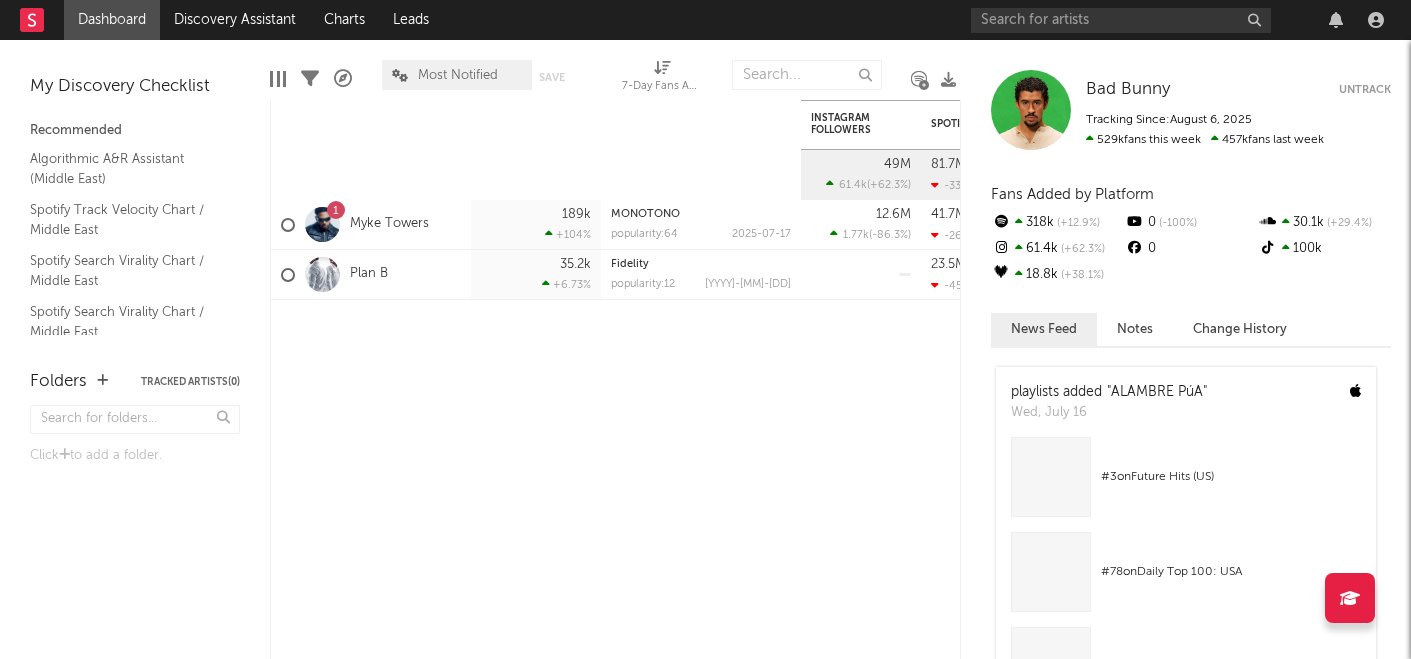 scroll, scrollTop: 3099, scrollLeft: 0, axis: vertical 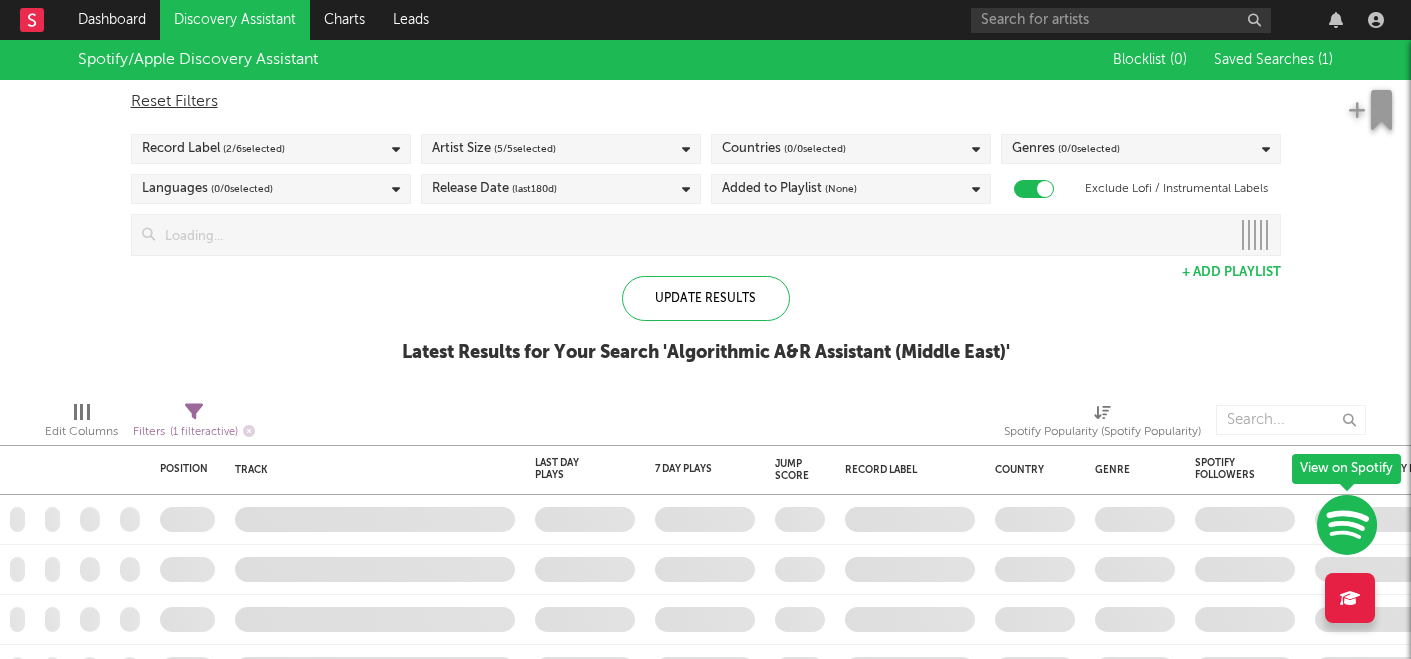 checkbox on "true" 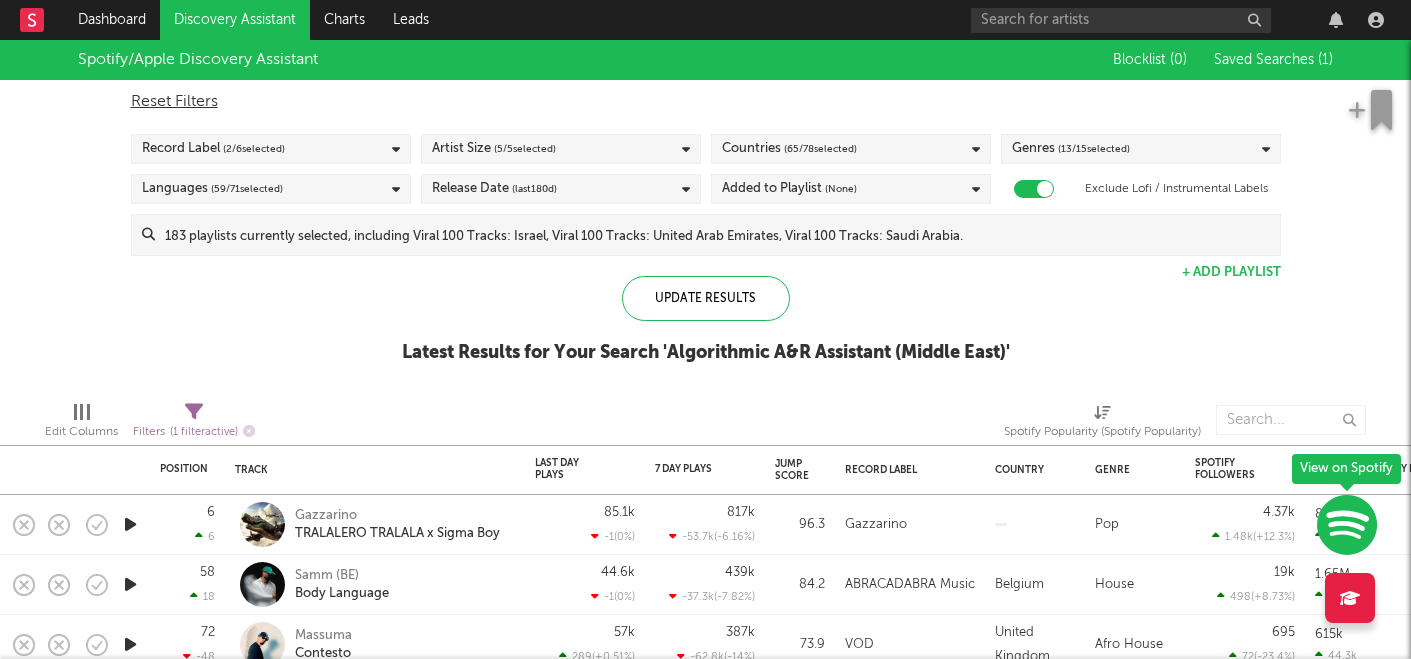 click on "Record Label ( 2 / 6  selected)" at bounding box center [271, 149] 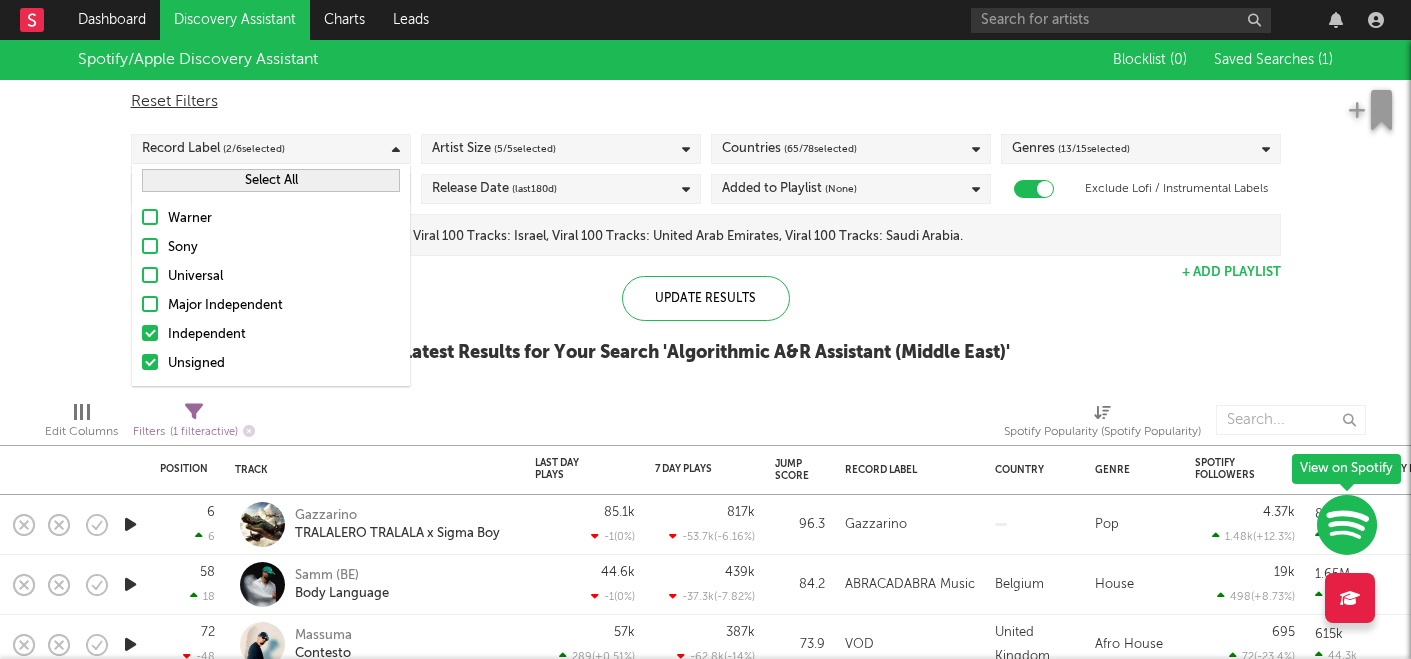 click on "Record Label ( 2 / 6  selected)" at bounding box center (271, 149) 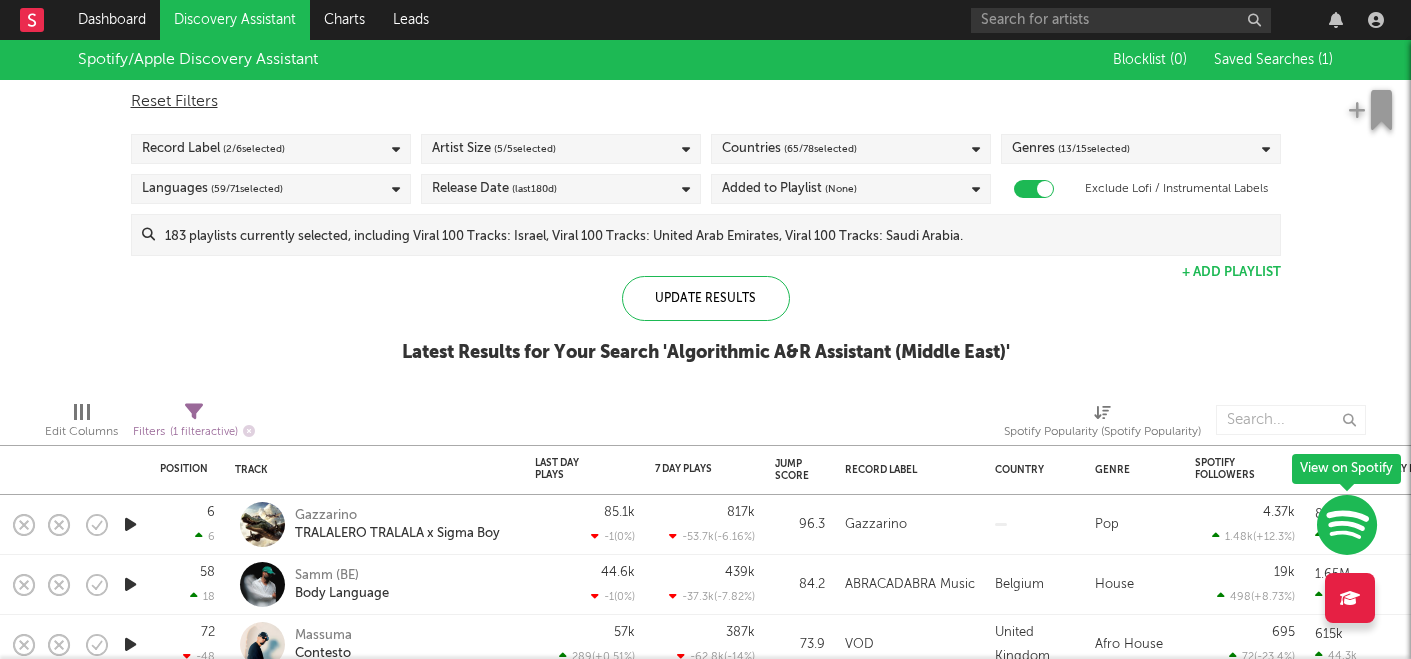click on "Languages ( 59 / 71  selected)" at bounding box center [271, 189] 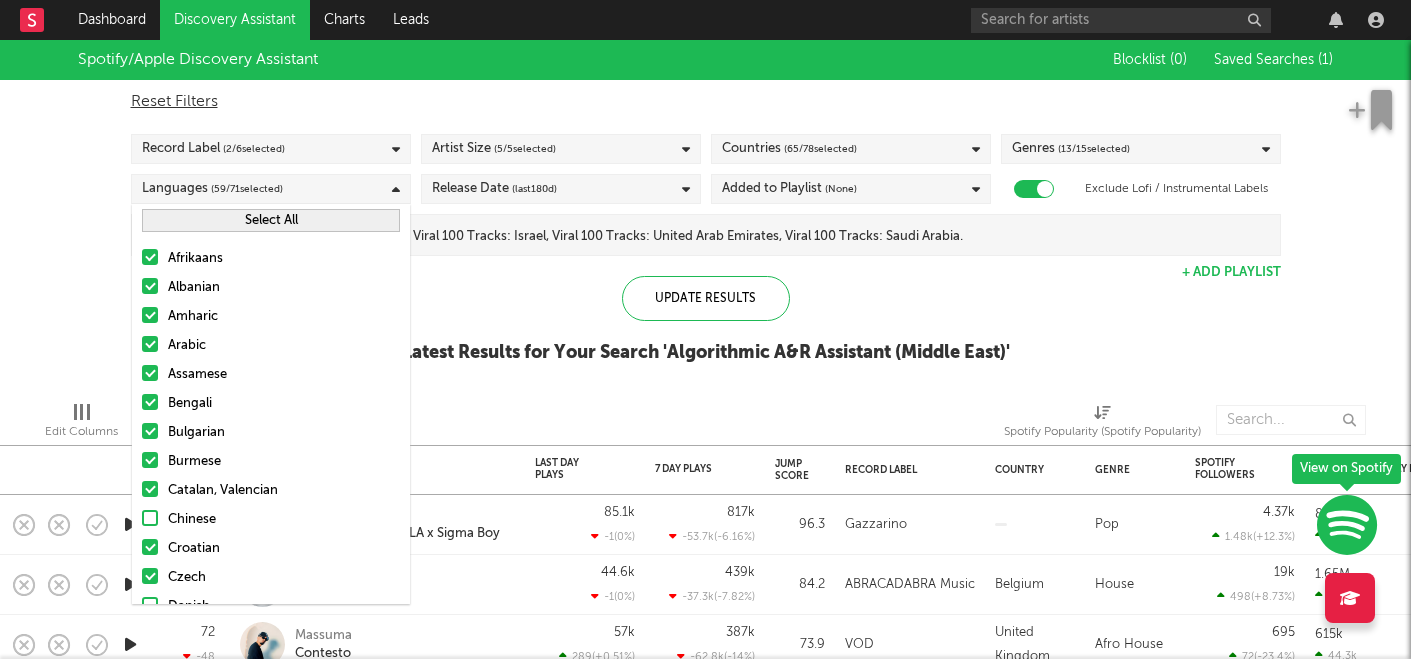 click on "Languages ( 59 / 71  selected)" at bounding box center [271, 189] 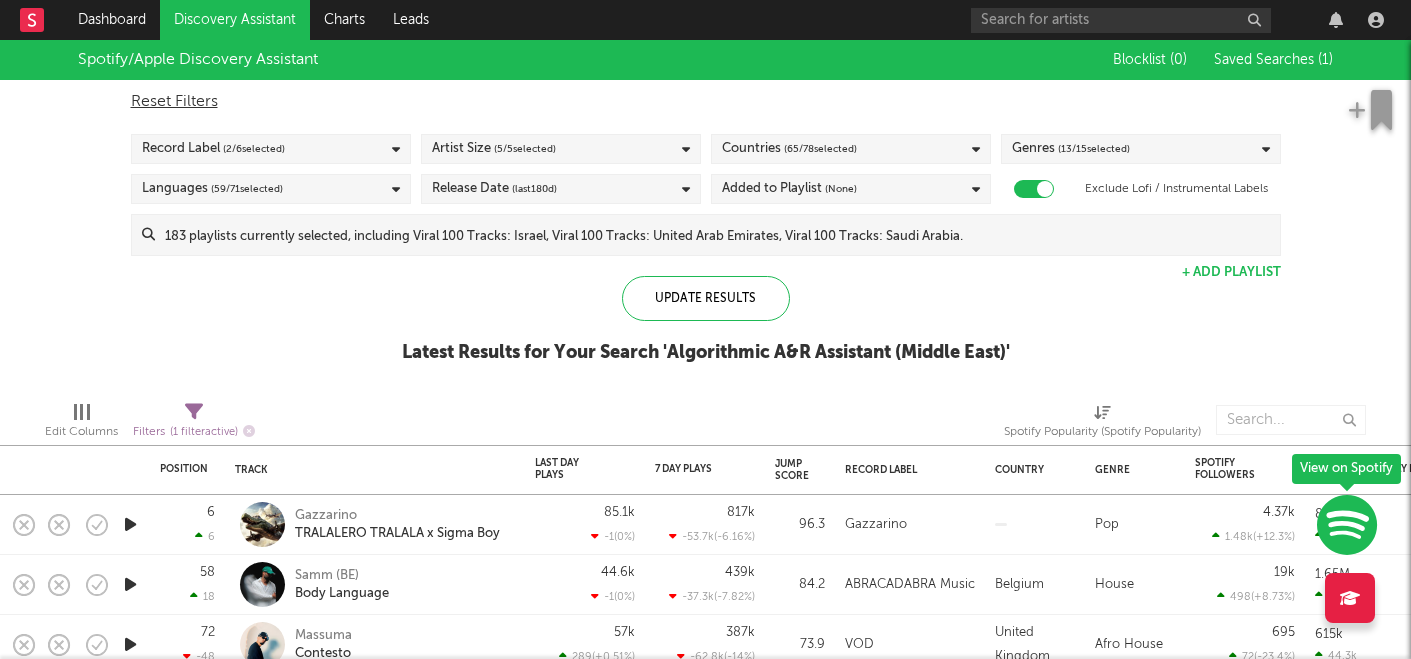 click on "( 65 / 78  selected)" at bounding box center (820, 149) 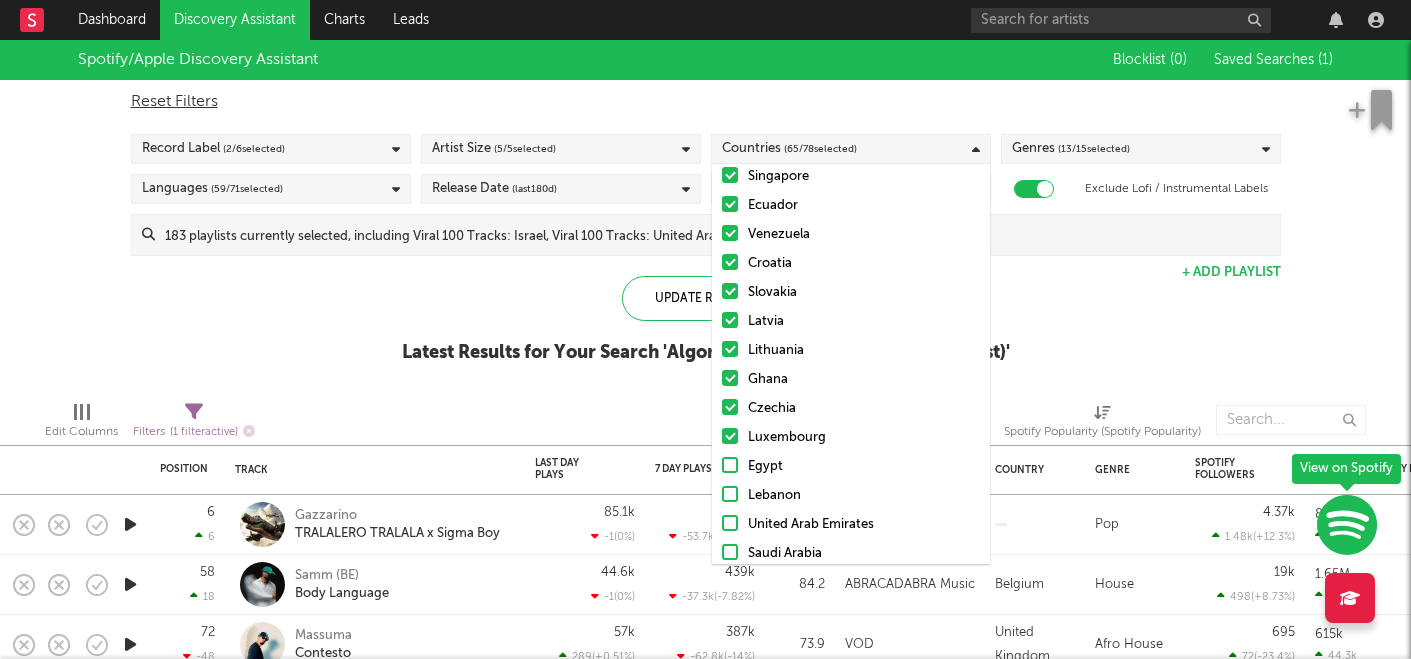 scroll, scrollTop: 1900, scrollLeft: 0, axis: vertical 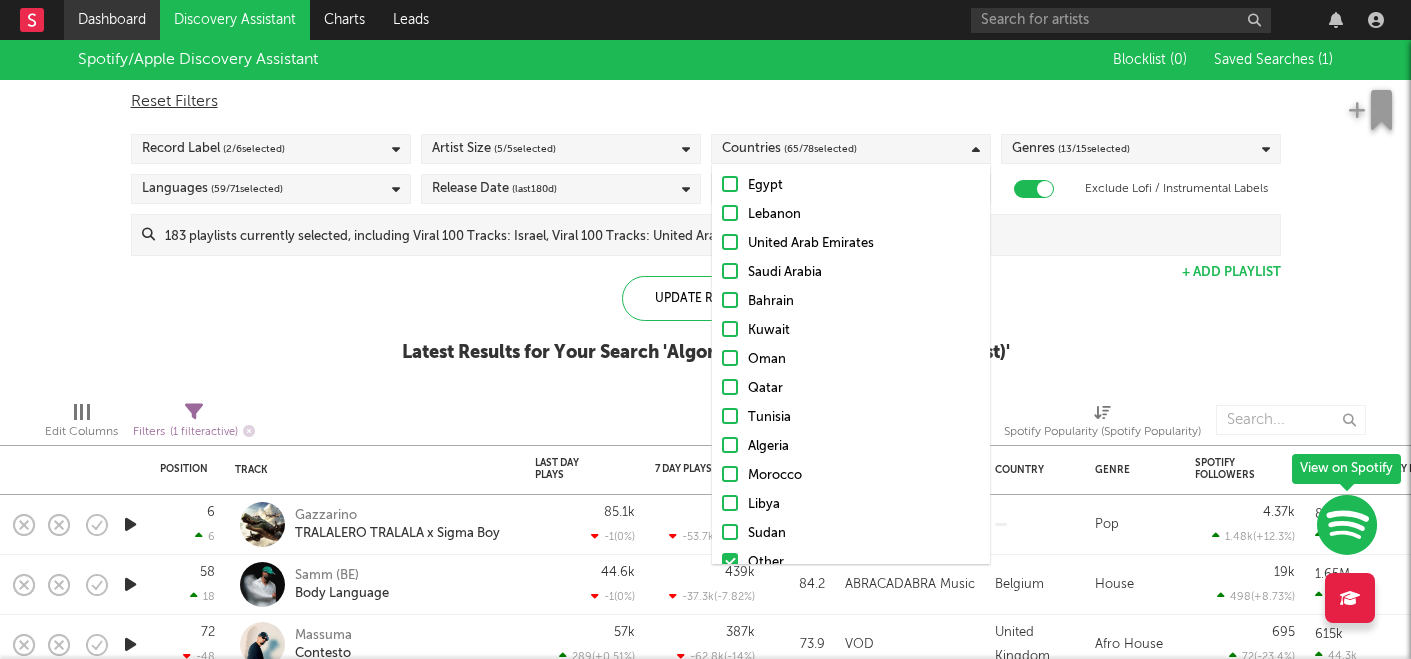 click on "Dashboard" at bounding box center [112, 20] 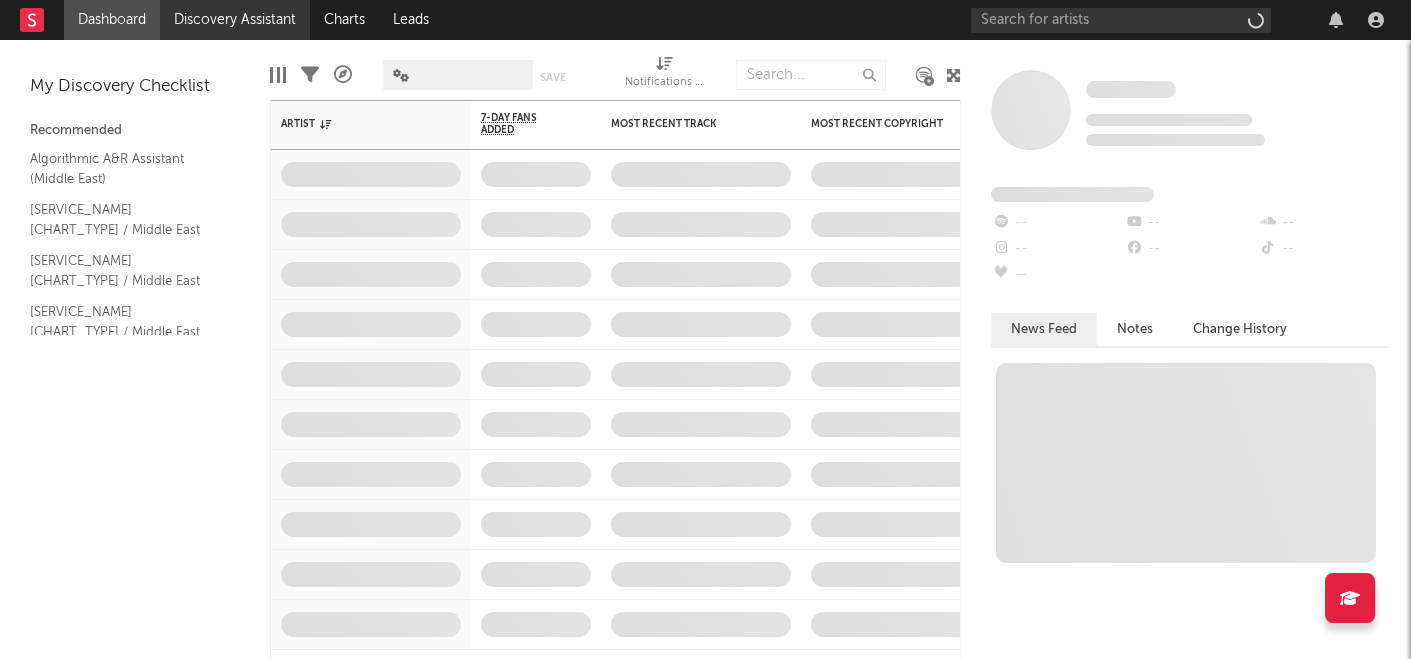 click on "Discovery Assistant" at bounding box center (235, 20) 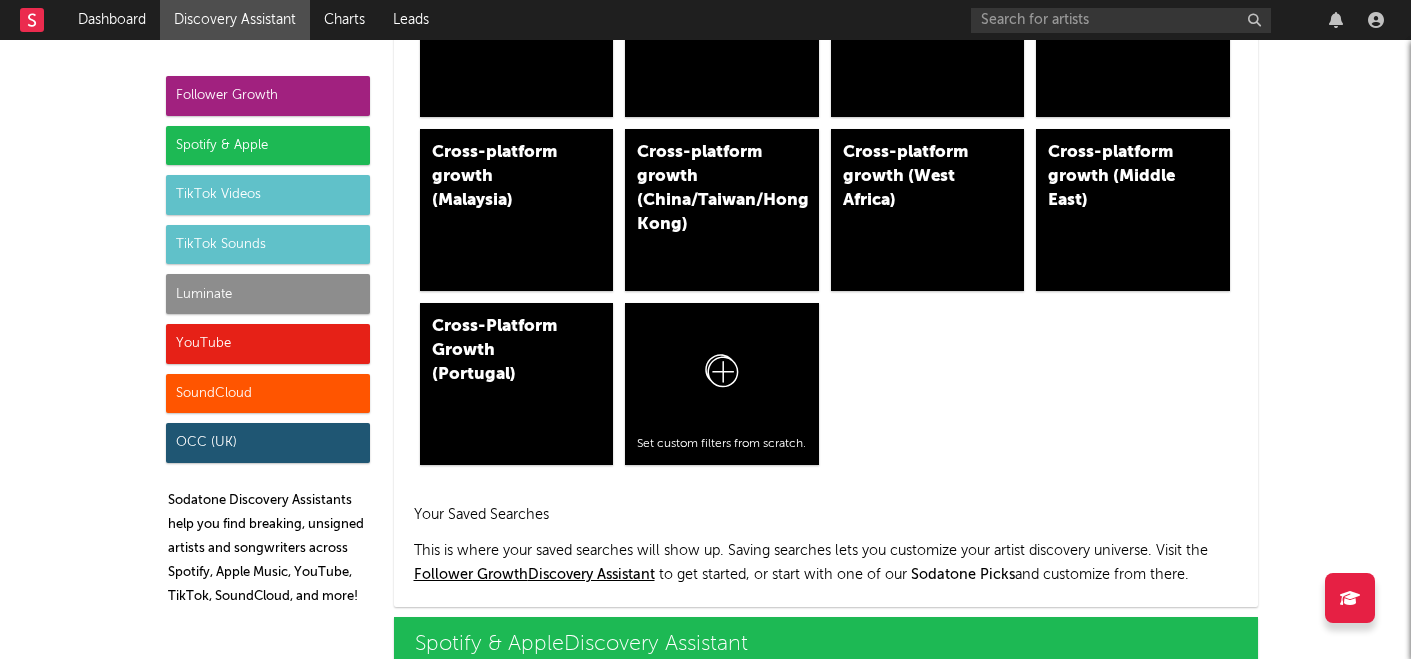 scroll, scrollTop: 1448, scrollLeft: 0, axis: vertical 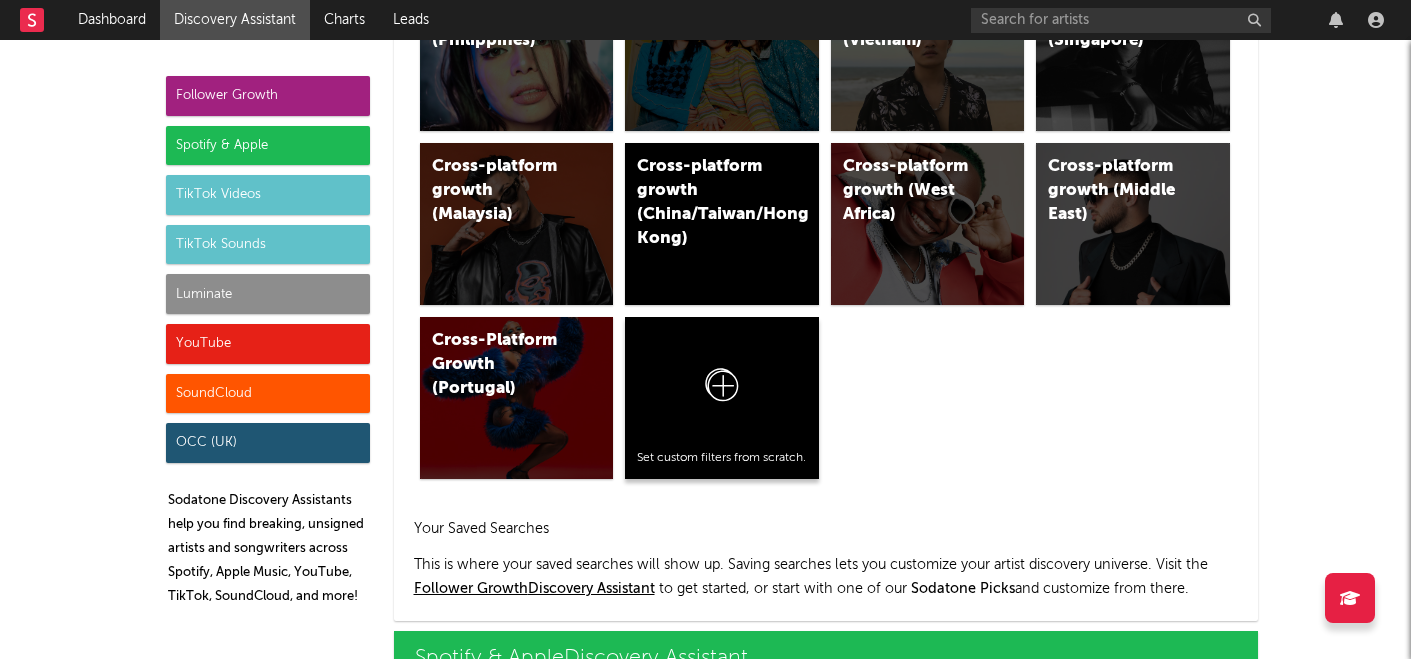 click 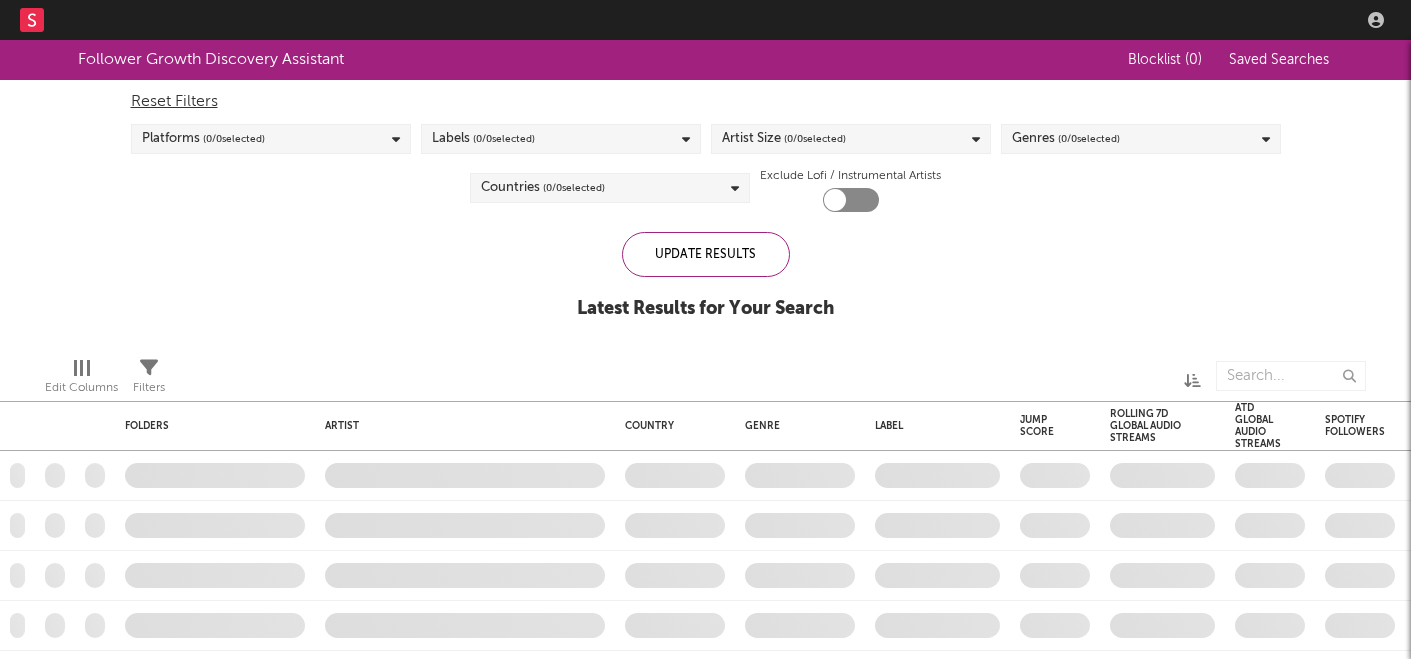 scroll, scrollTop: 0, scrollLeft: 0, axis: both 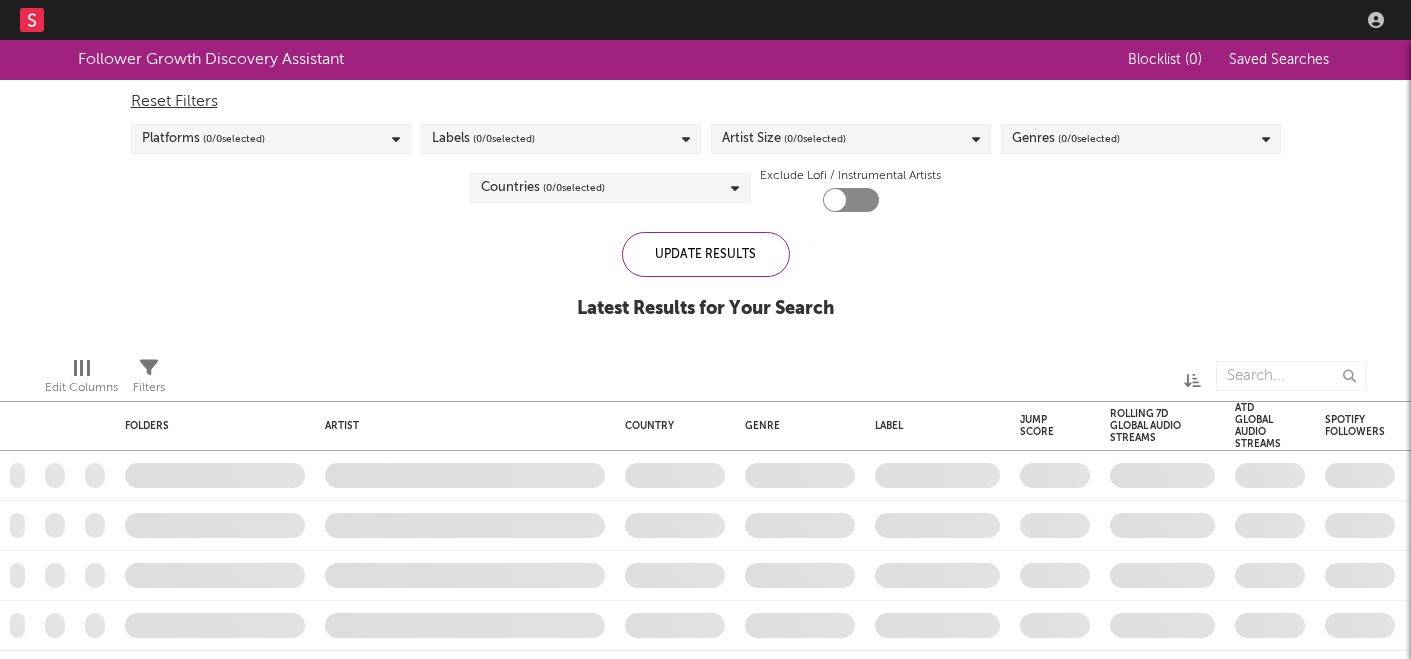 click on "Platforms ( [NUMBER] / [NUMBER]  selected)" at bounding box center [271, 139] 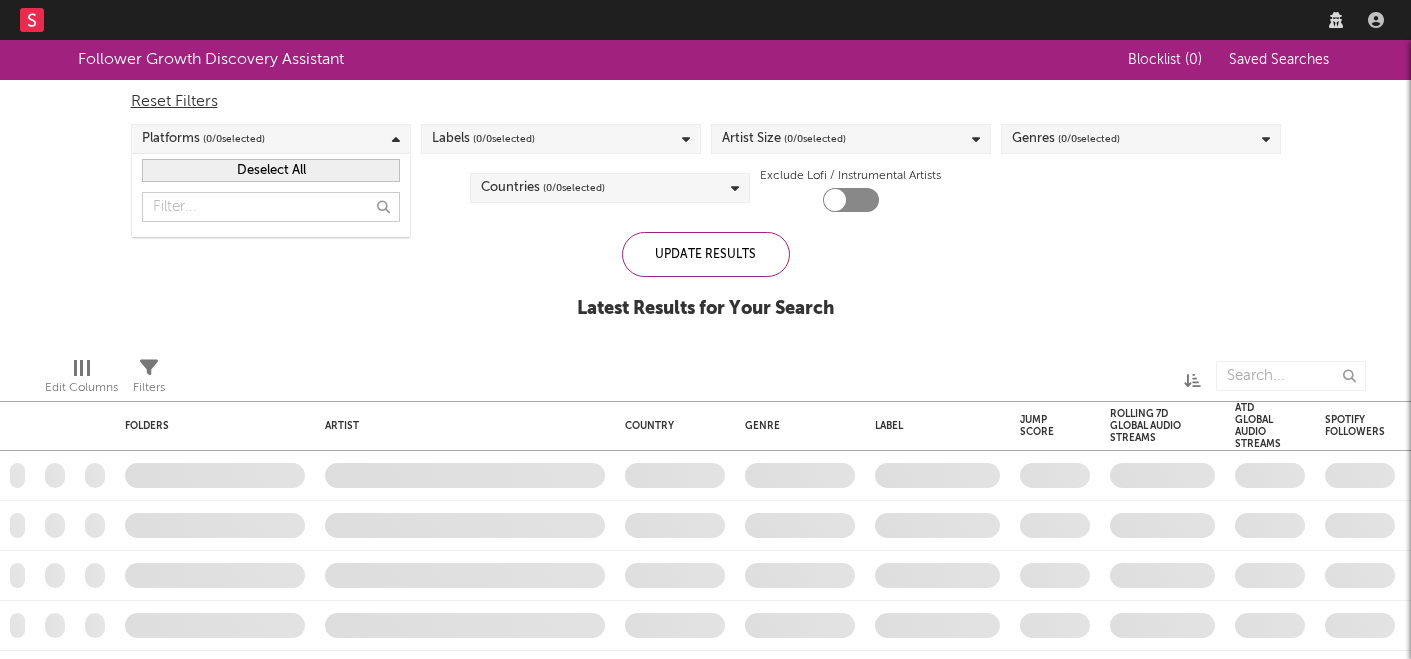 checkbox on "true" 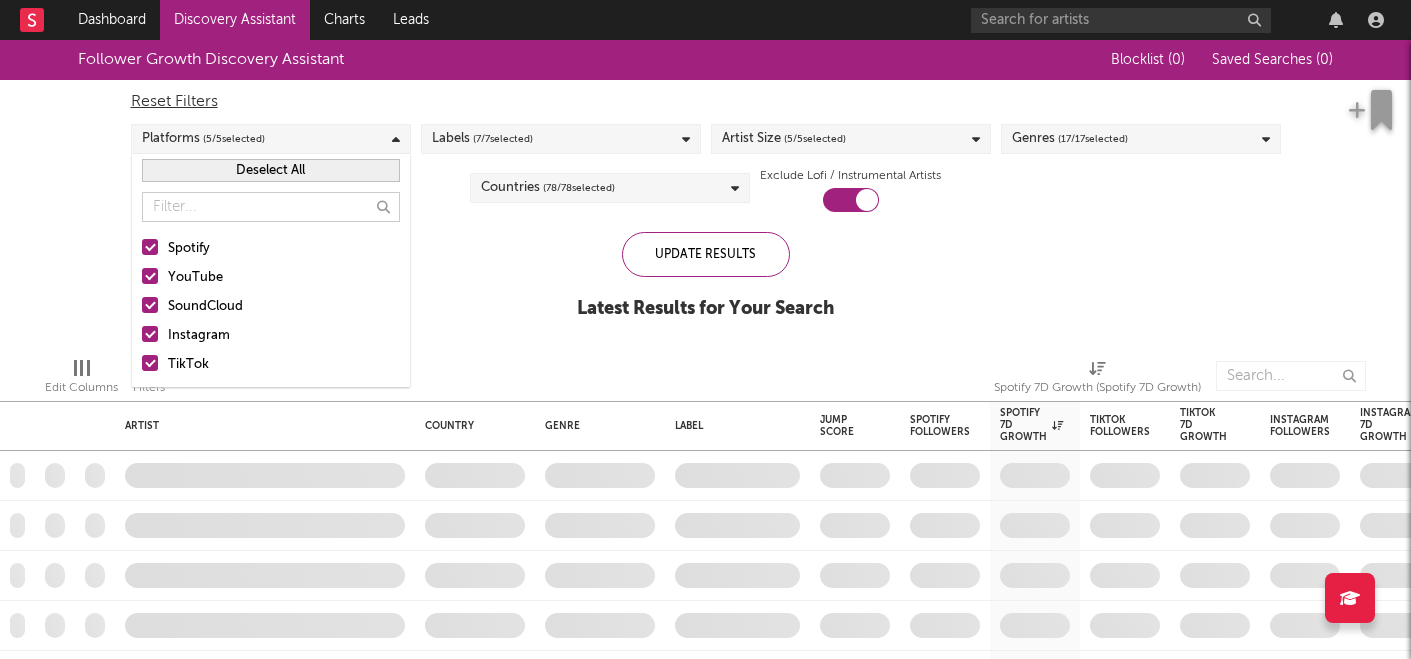click on "Labels ( 7 / 7  selected)" at bounding box center [561, 139] 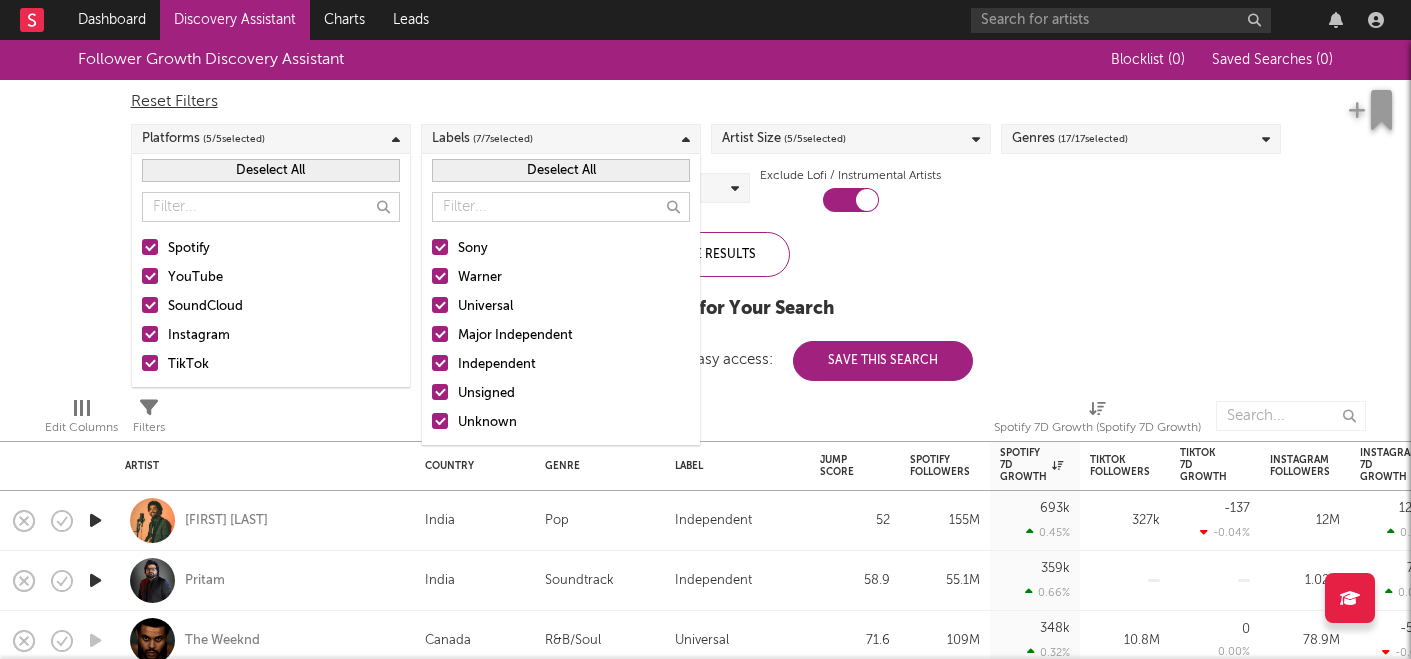 click at bounding box center [440, 363] 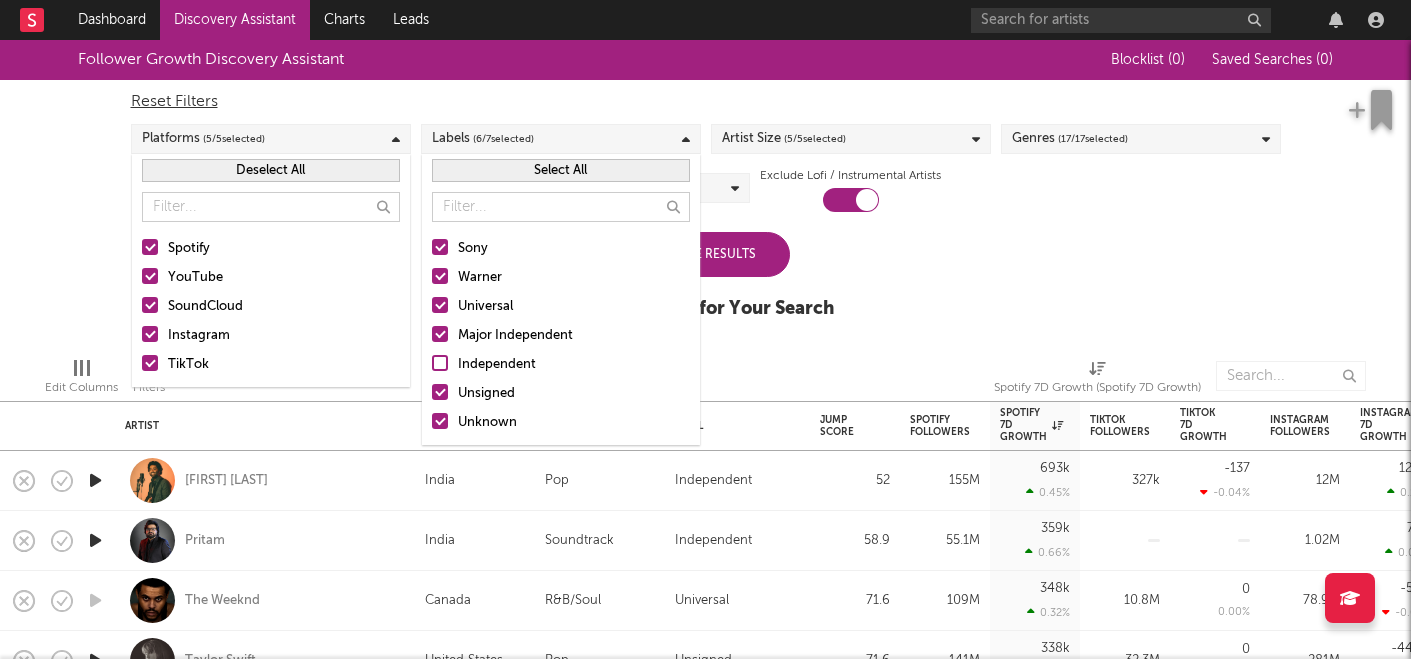 click at bounding box center (440, 334) 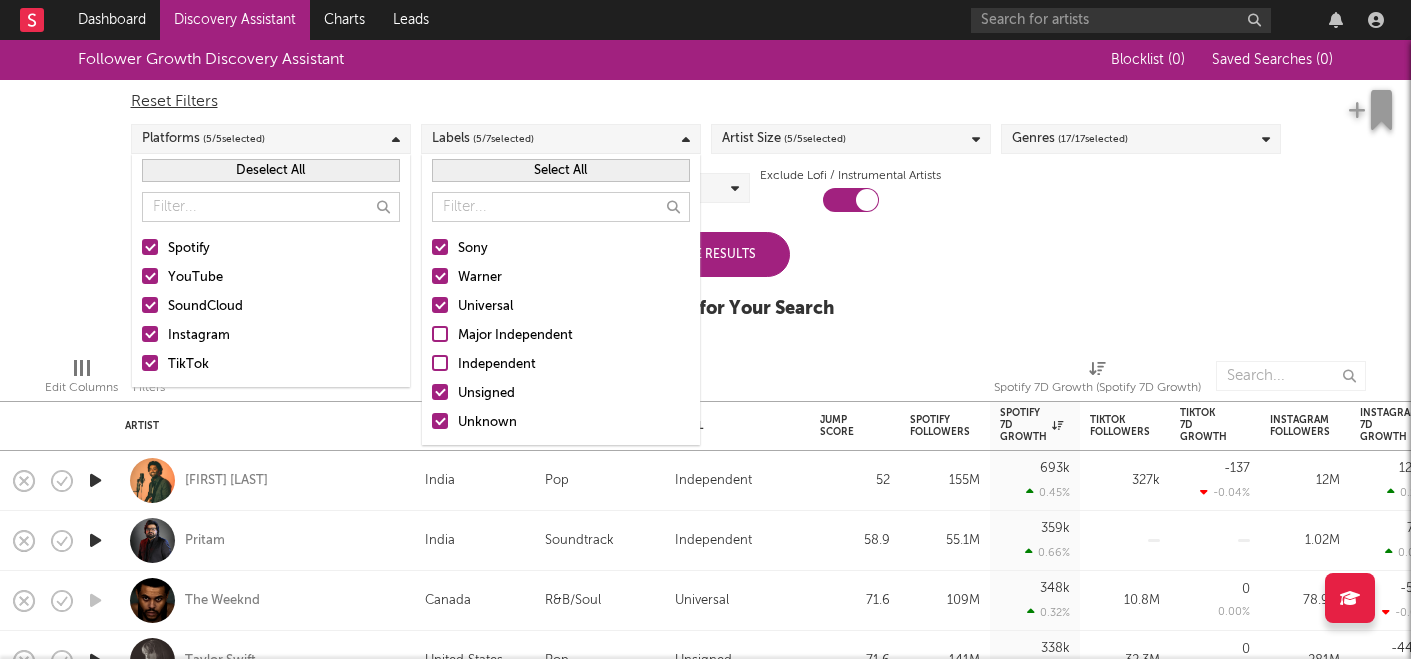 click at bounding box center (440, 305) 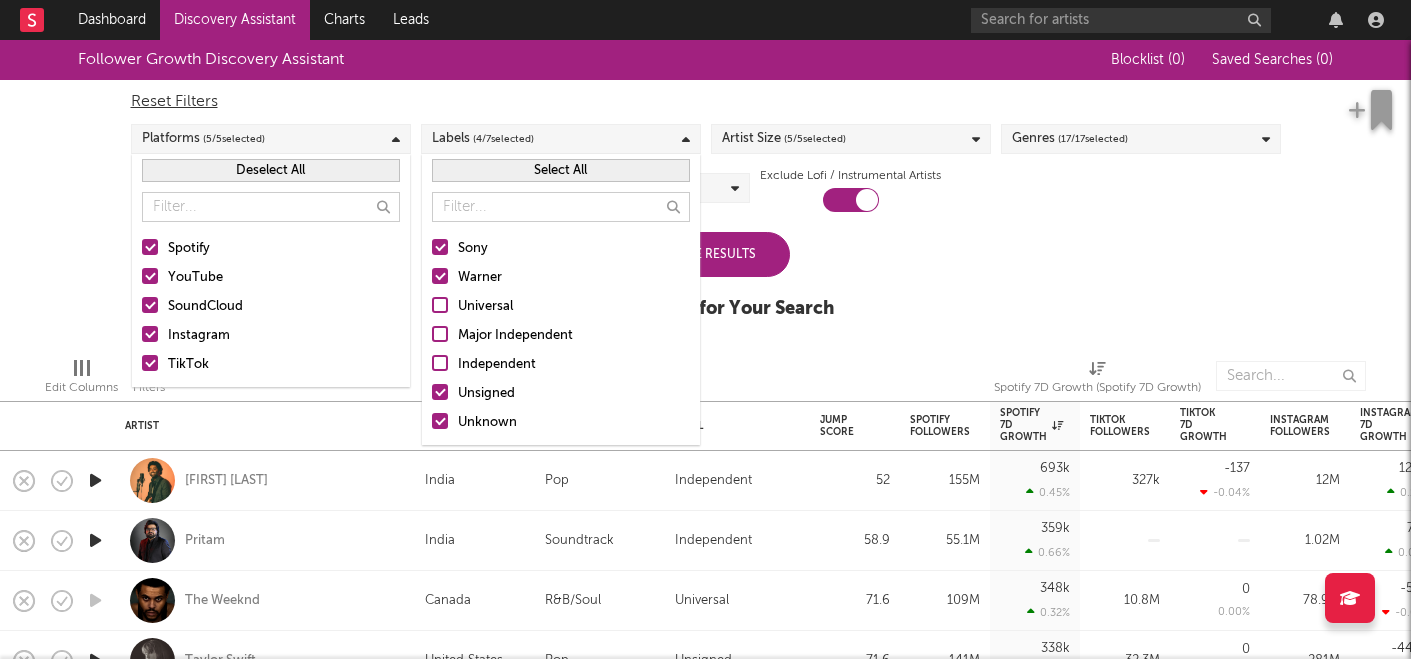 click on "Warner" at bounding box center (561, 278) 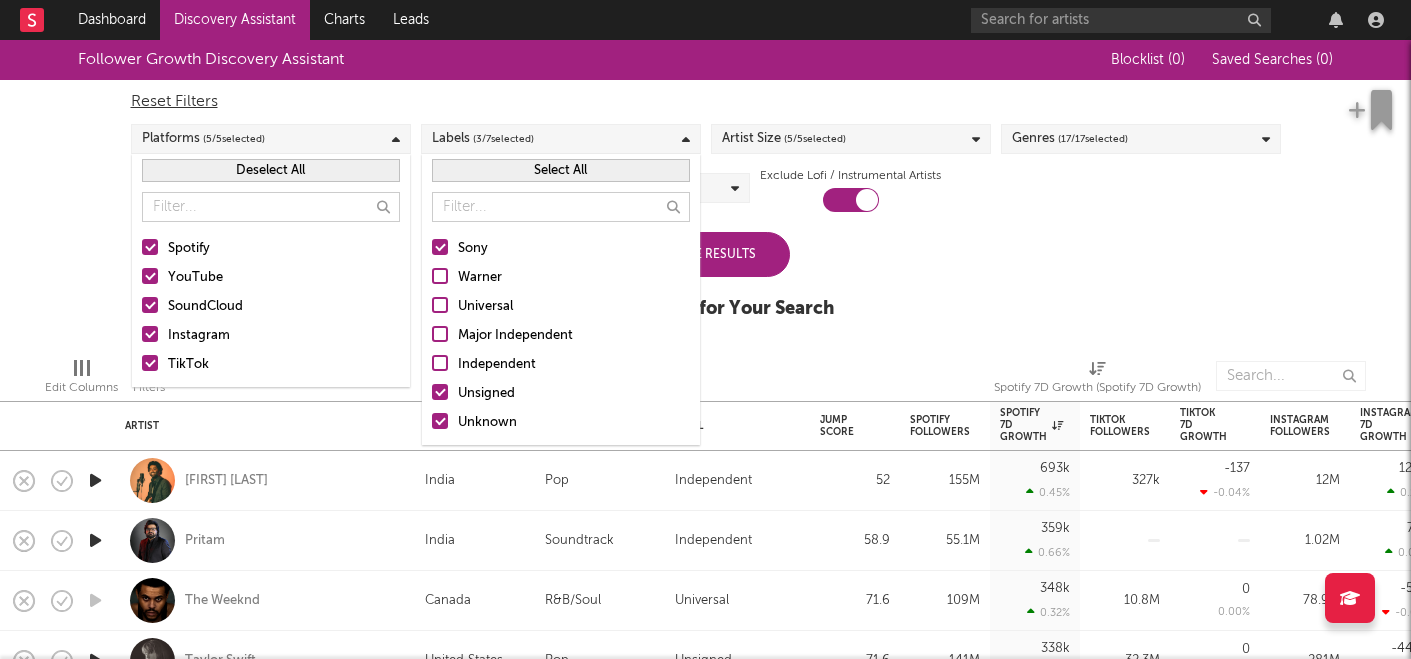click at bounding box center (440, 247) 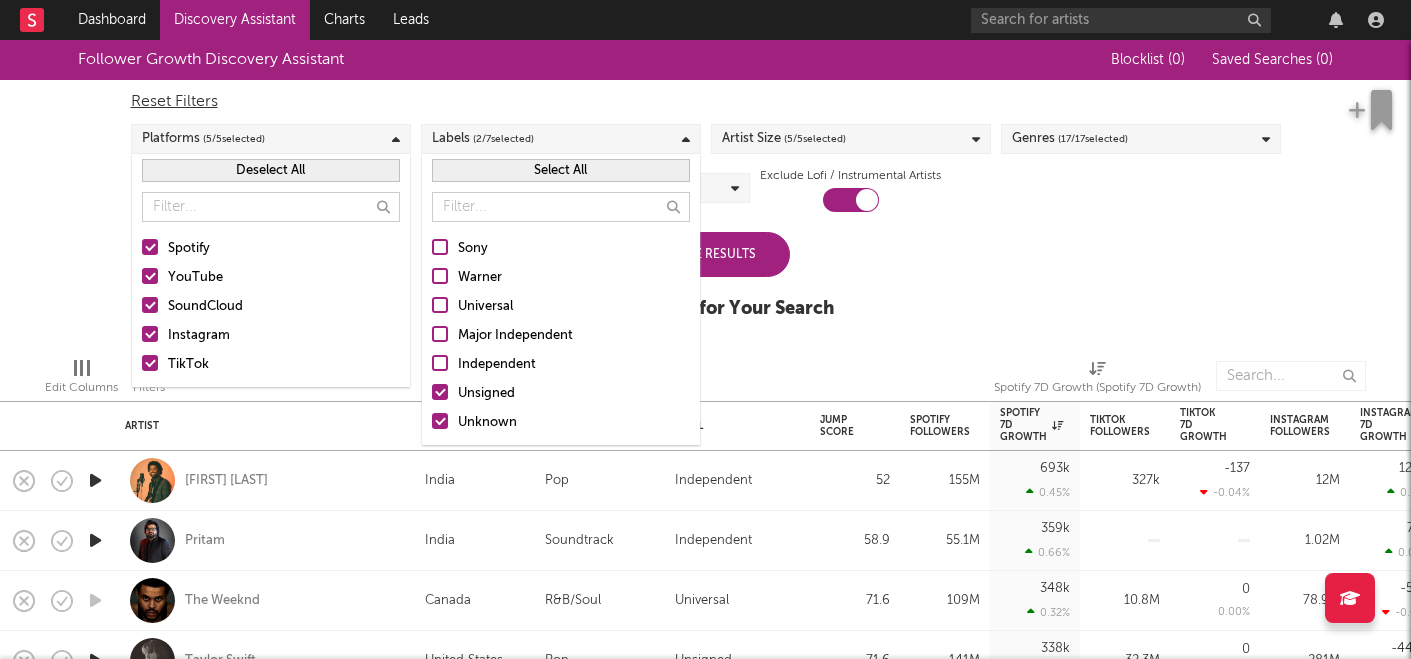 click at bounding box center (440, 421) 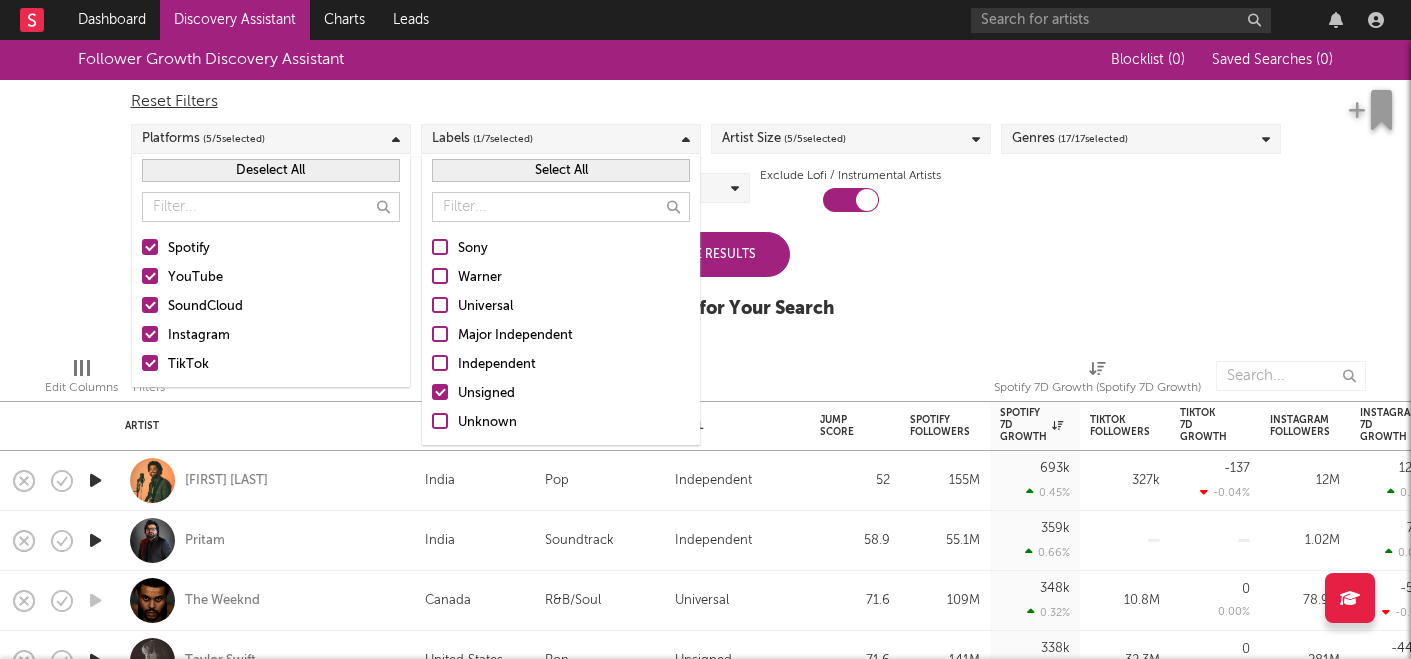 click on "Artist Size ( 5 / 5  selected)" at bounding box center [851, 139] 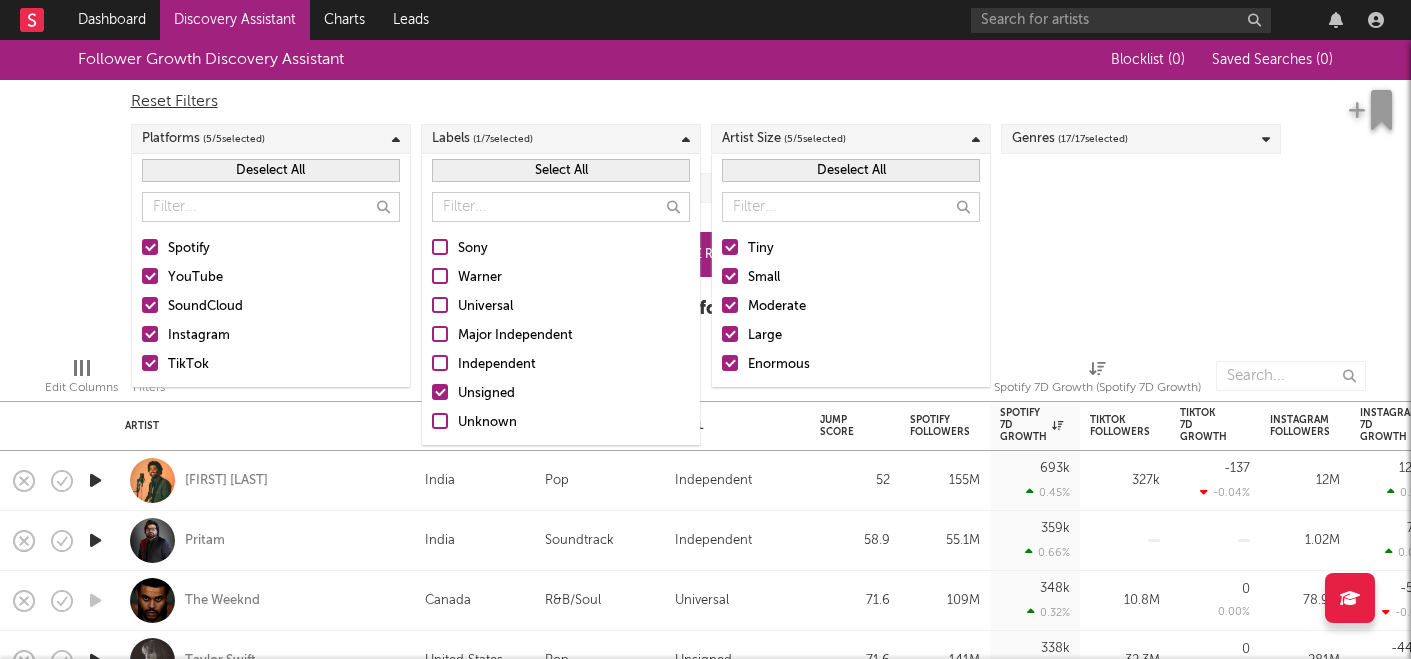click at bounding box center [730, 363] 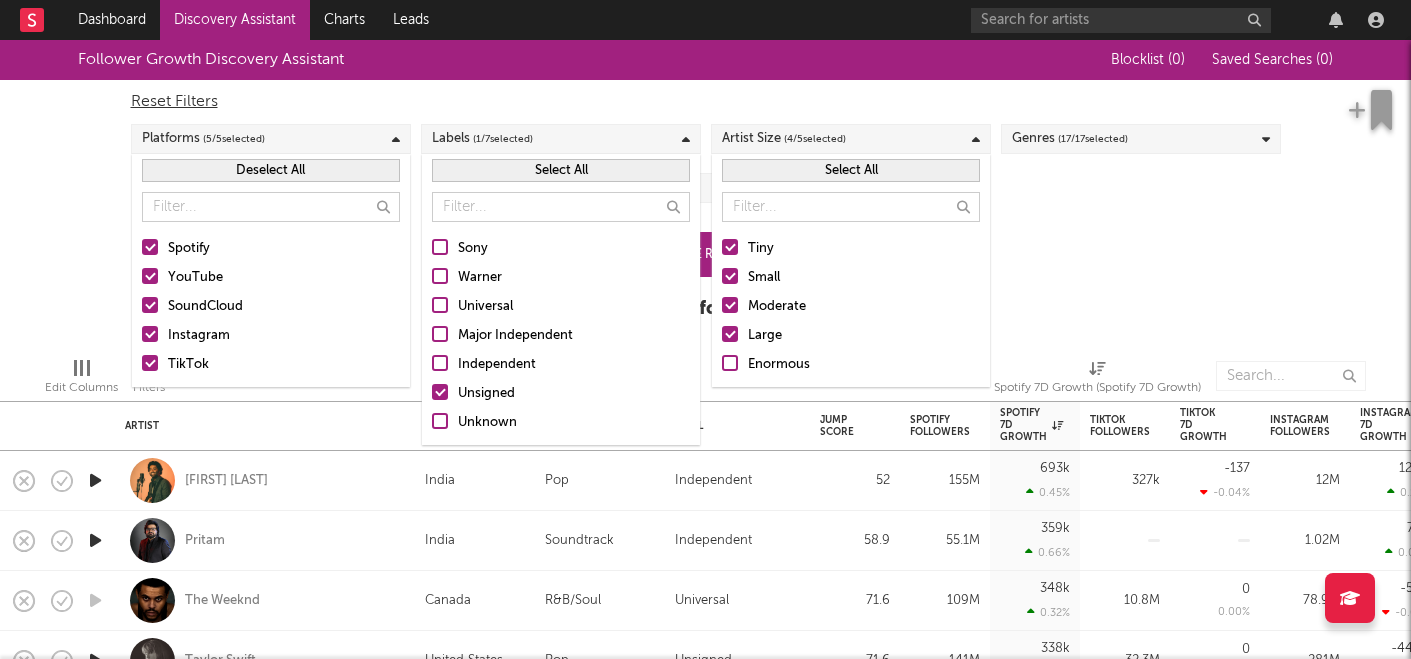 click at bounding box center (730, 334) 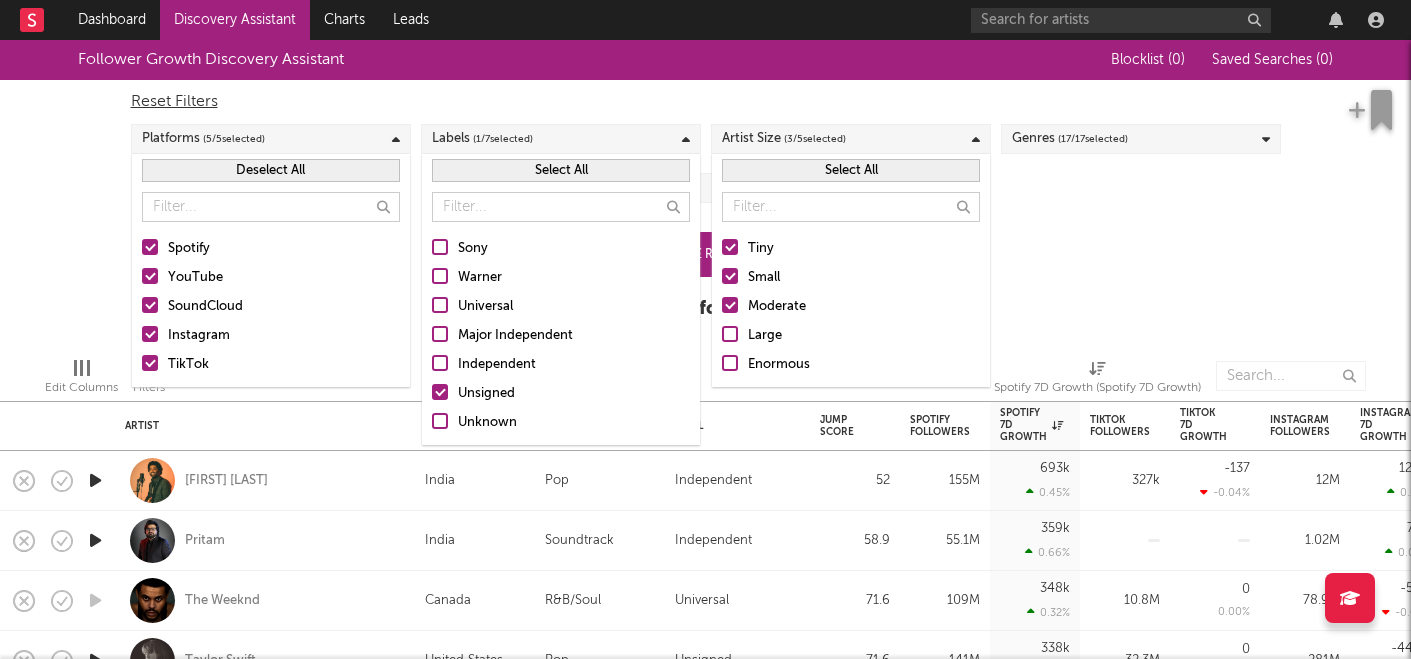 click on "Genres ( 17 / 17  selected)" at bounding box center [1070, 139] 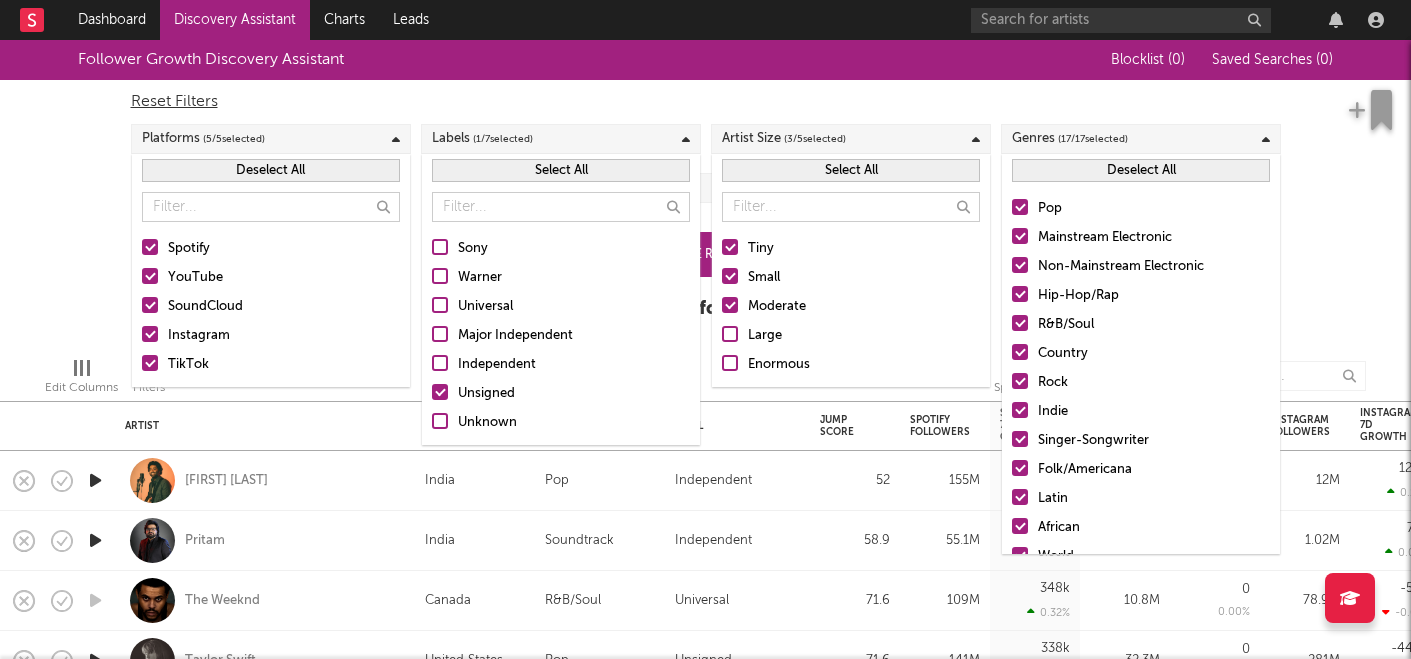 scroll, scrollTop: 141, scrollLeft: 0, axis: vertical 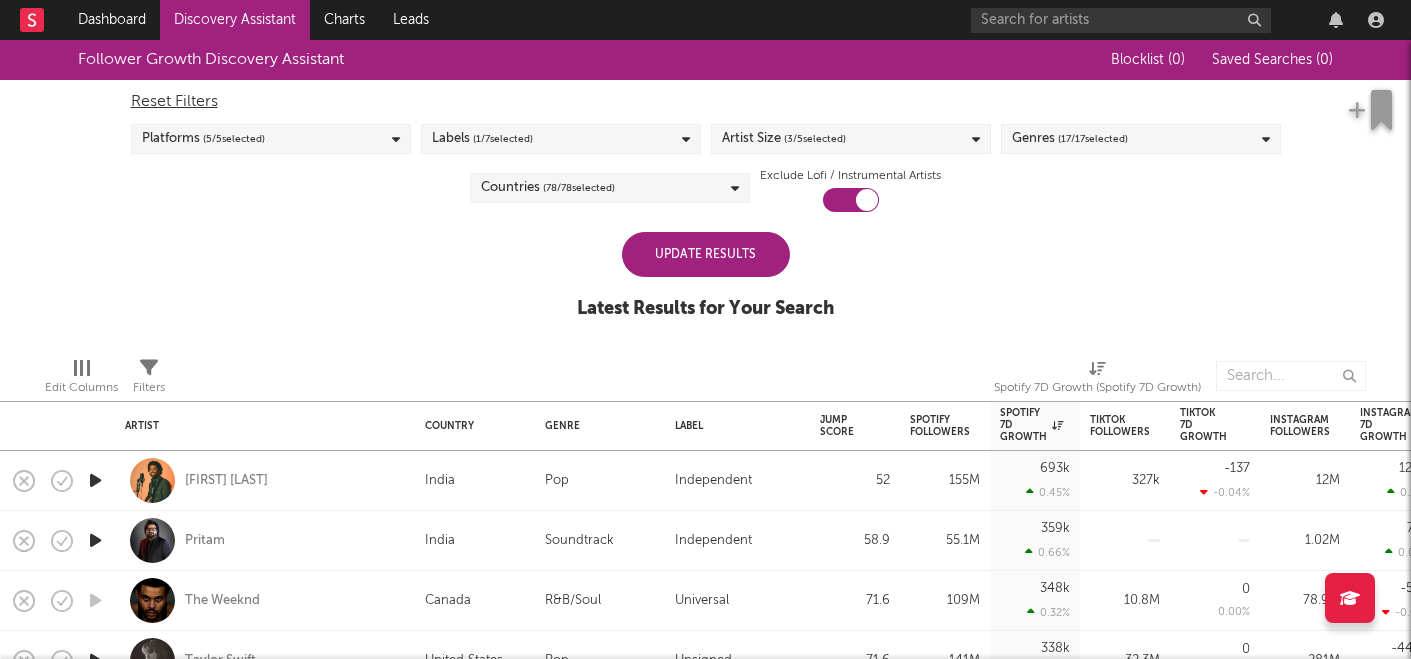 click on "Follower Growth Discovery Assistant Blocklist   ( 0 ) Saved Searches   ( 0 ) Reset Filters Platforms ( 5 / 5  selected) Labels ( 1 / 7  selected) Artist Size ( 3 / 5  selected) Genres ( 17 / 17  selected) Countries ( 78 / 78  selected) Exclude Lofi / Instrumental Artists Update Results Latest Results for Your Search" at bounding box center [705, 190] 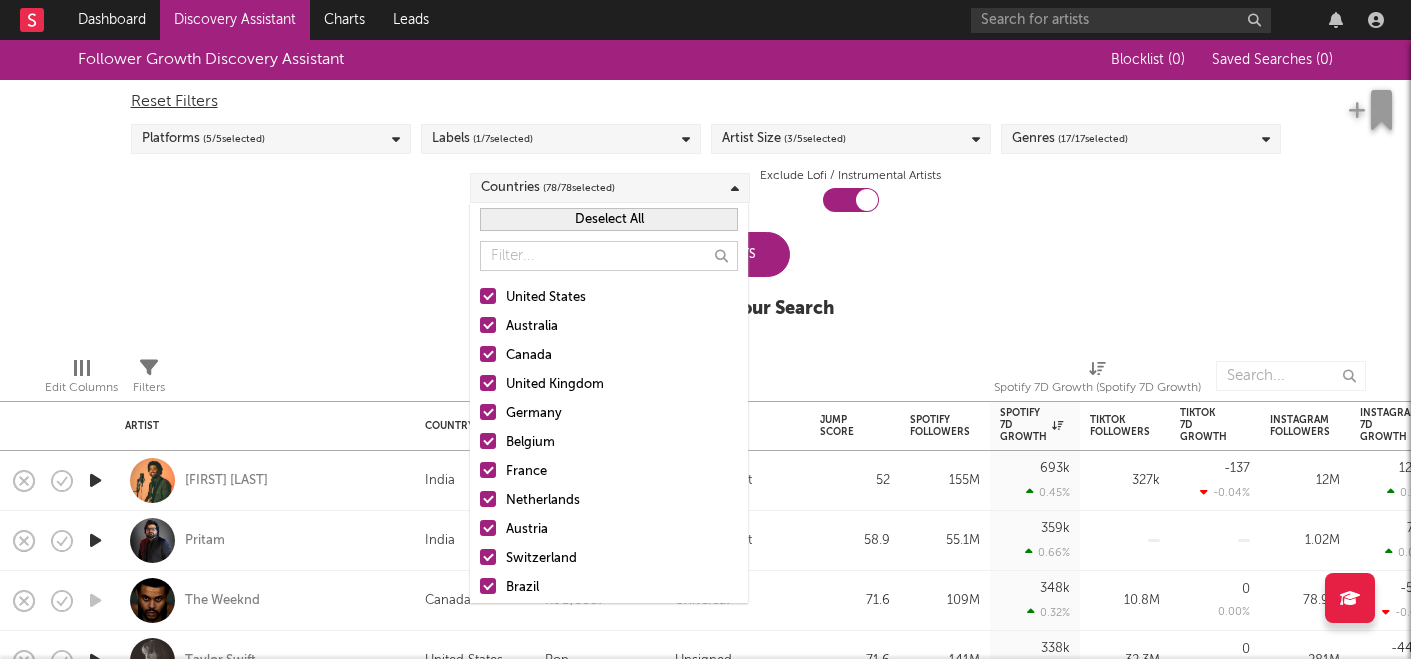 click at bounding box center (488, 296) 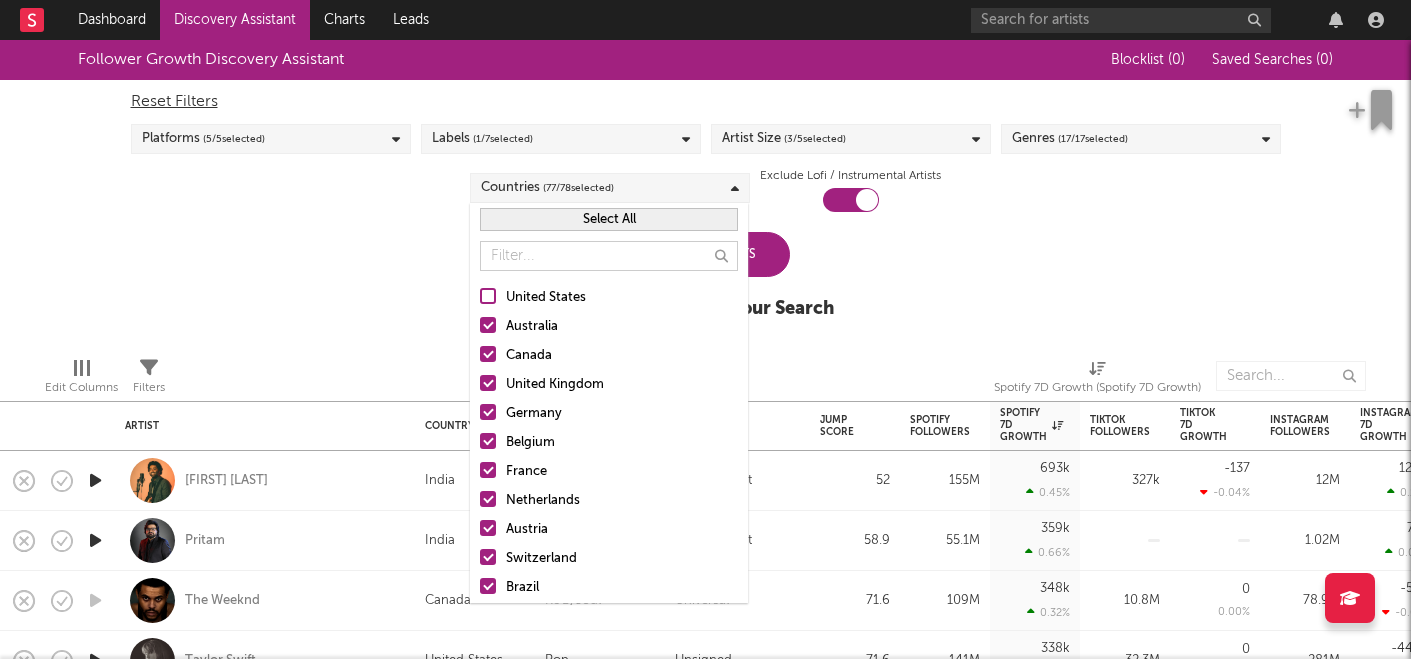 click on "Select All" at bounding box center (609, 219) 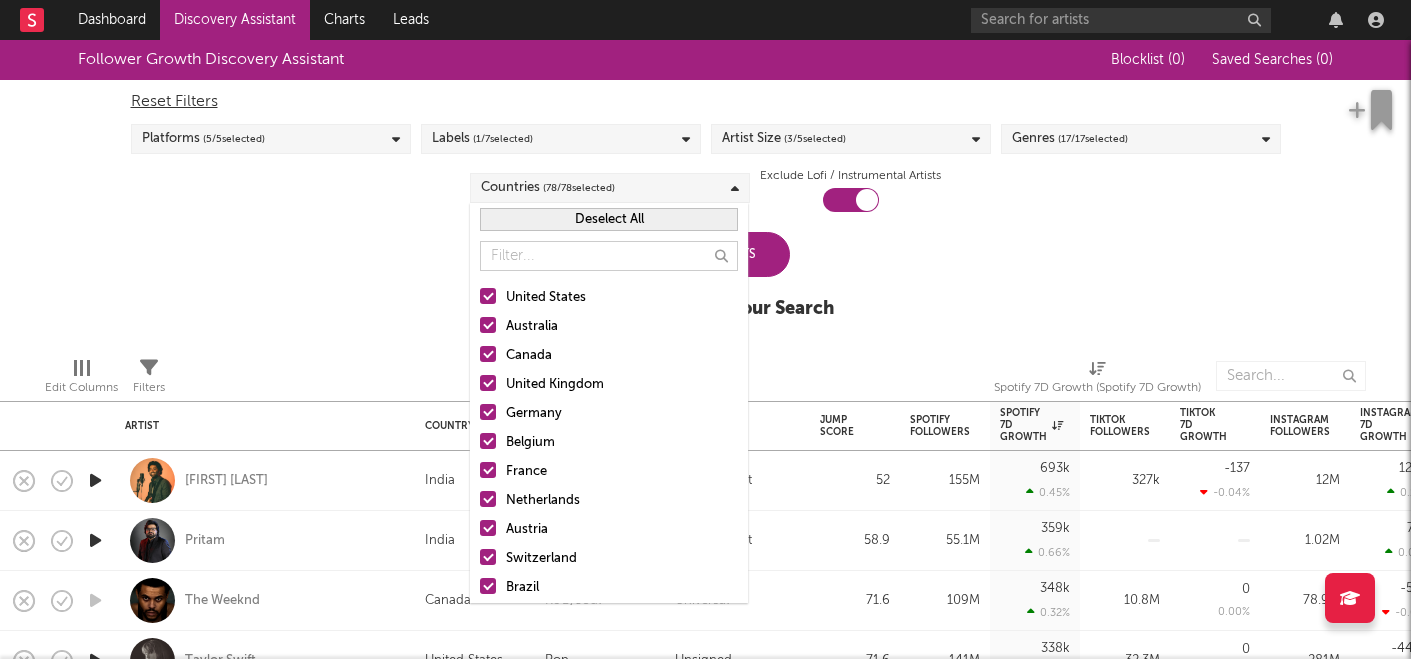 click on "Deselect All" at bounding box center (609, 219) 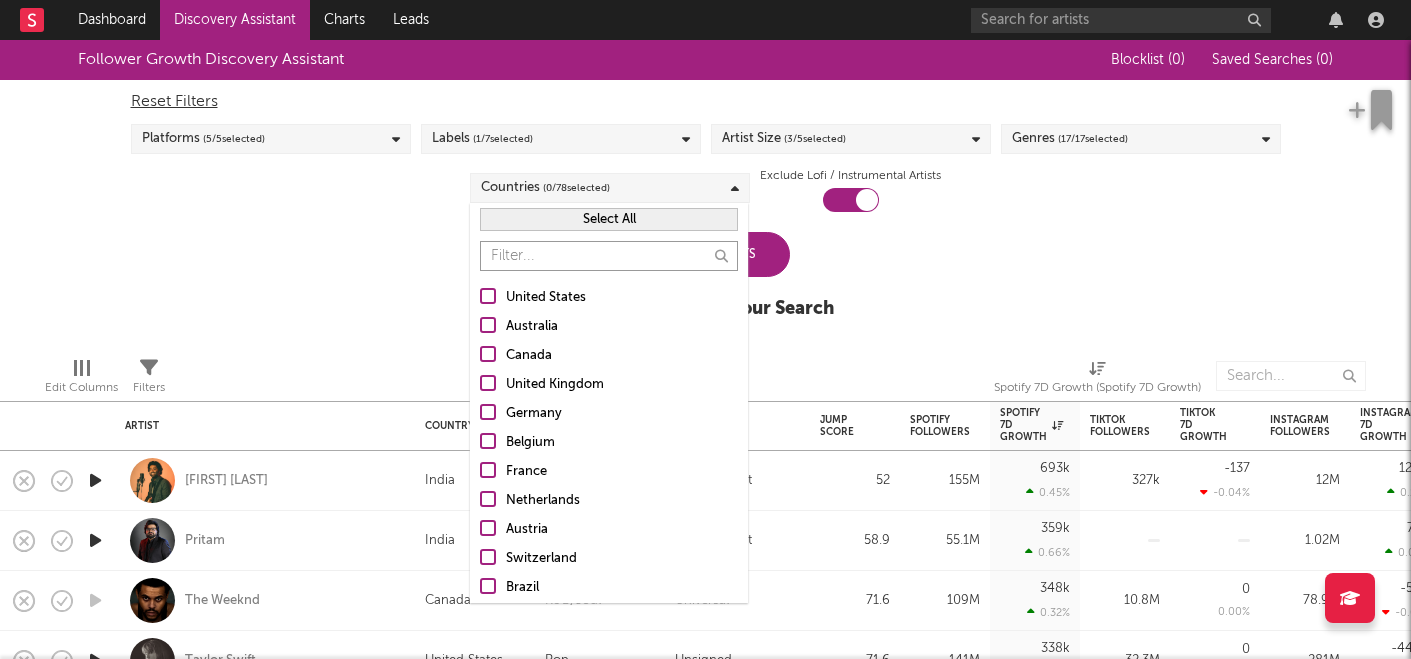 click at bounding box center [609, 256] 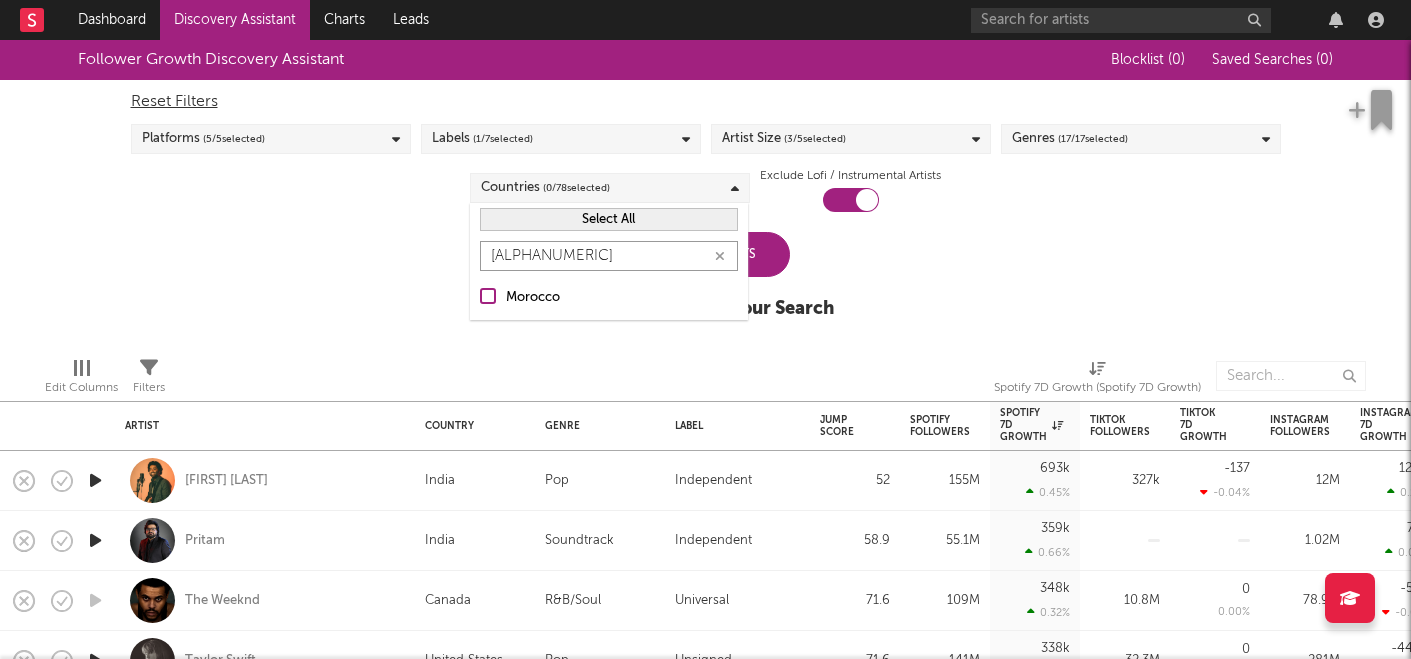 type on "moro" 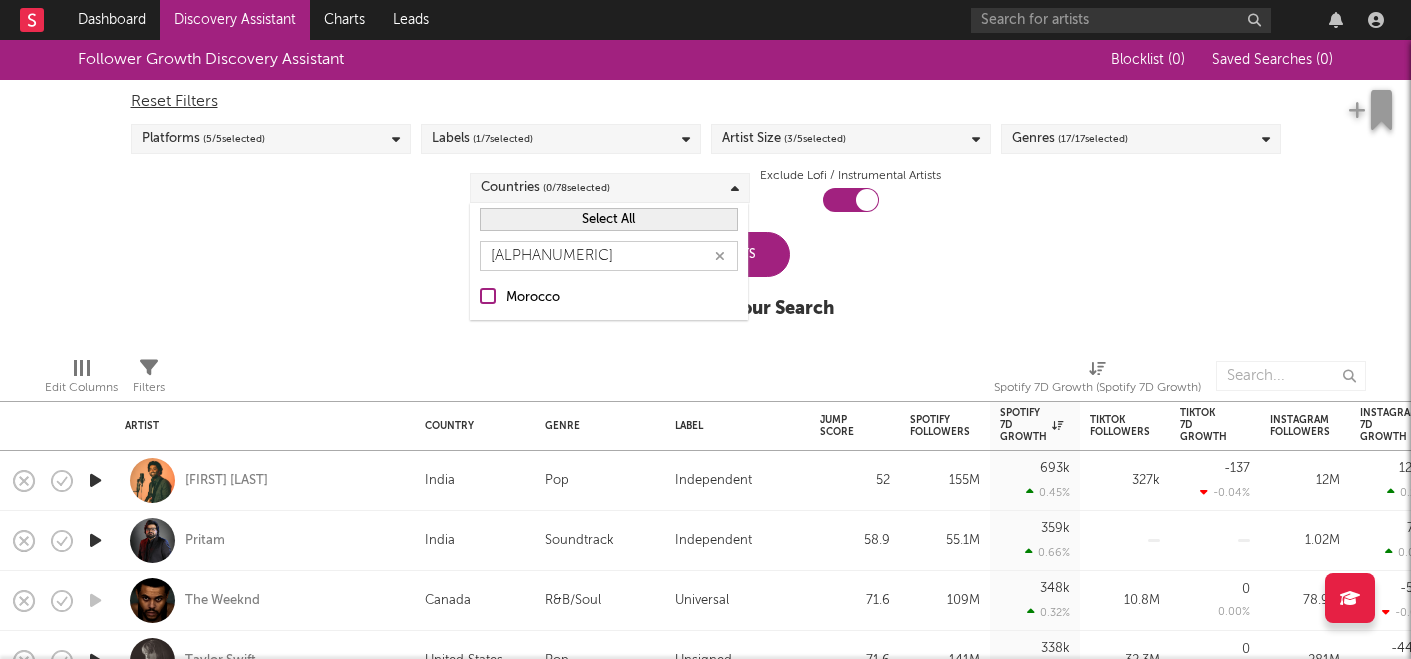 click on "Morocco" at bounding box center [622, 298] 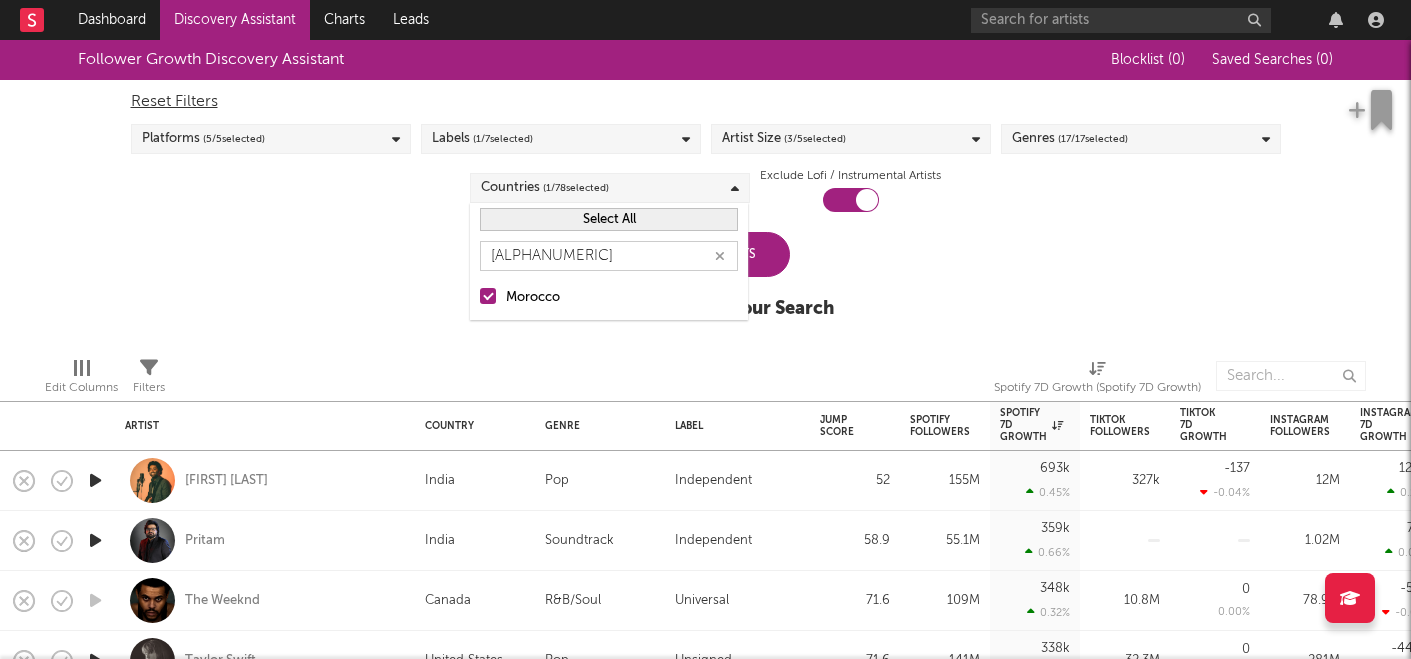click on "Update Results" at bounding box center [706, 254] 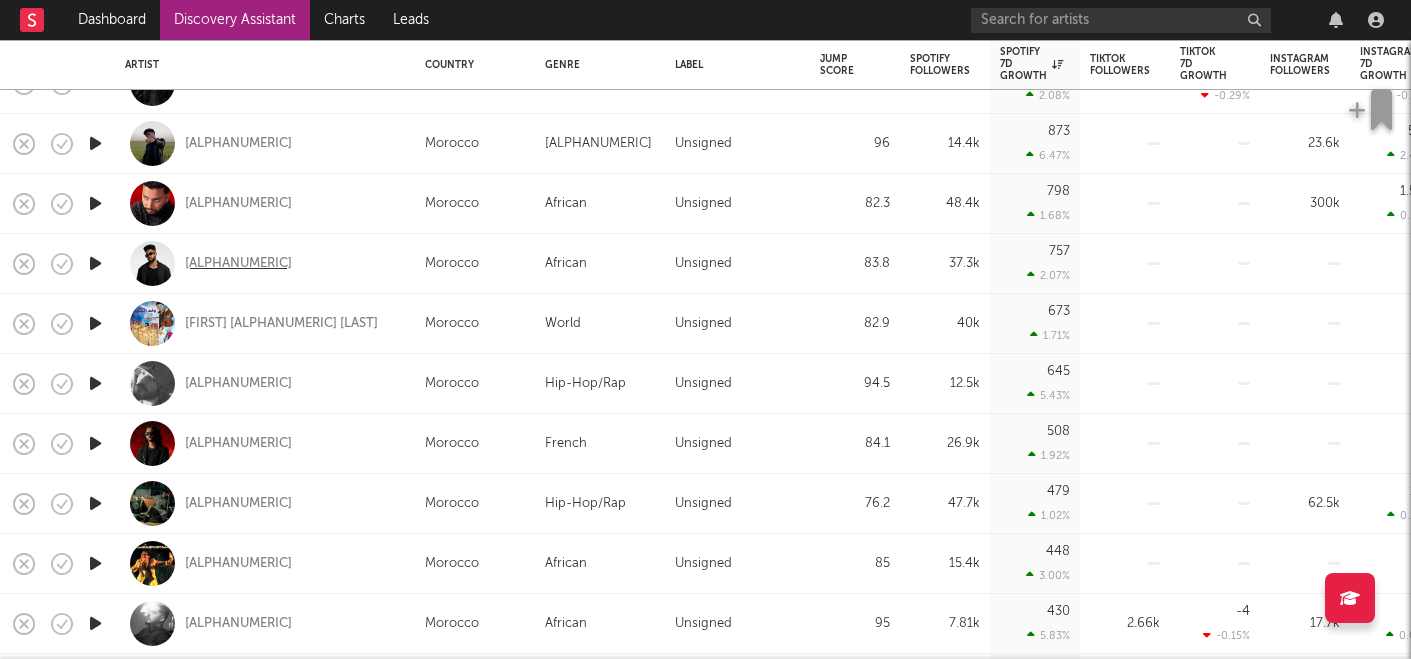 click on "Flack" at bounding box center [238, 264] 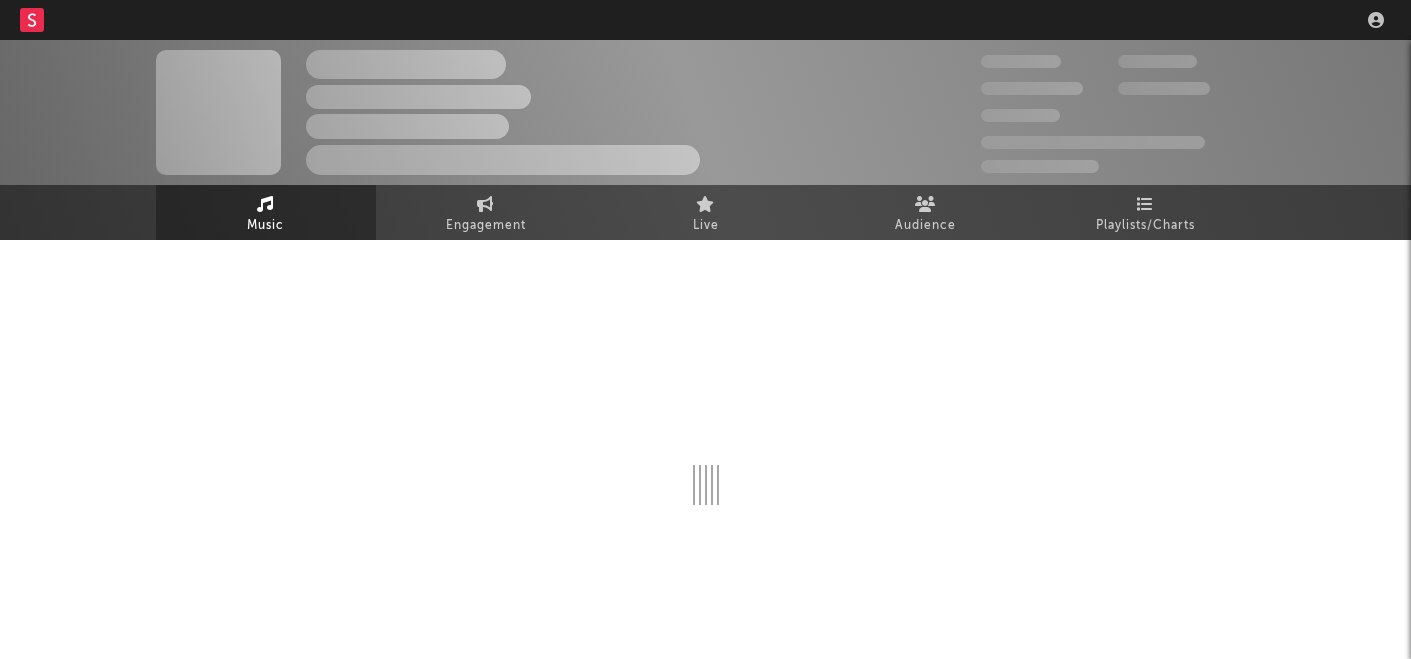scroll, scrollTop: 0, scrollLeft: 0, axis: both 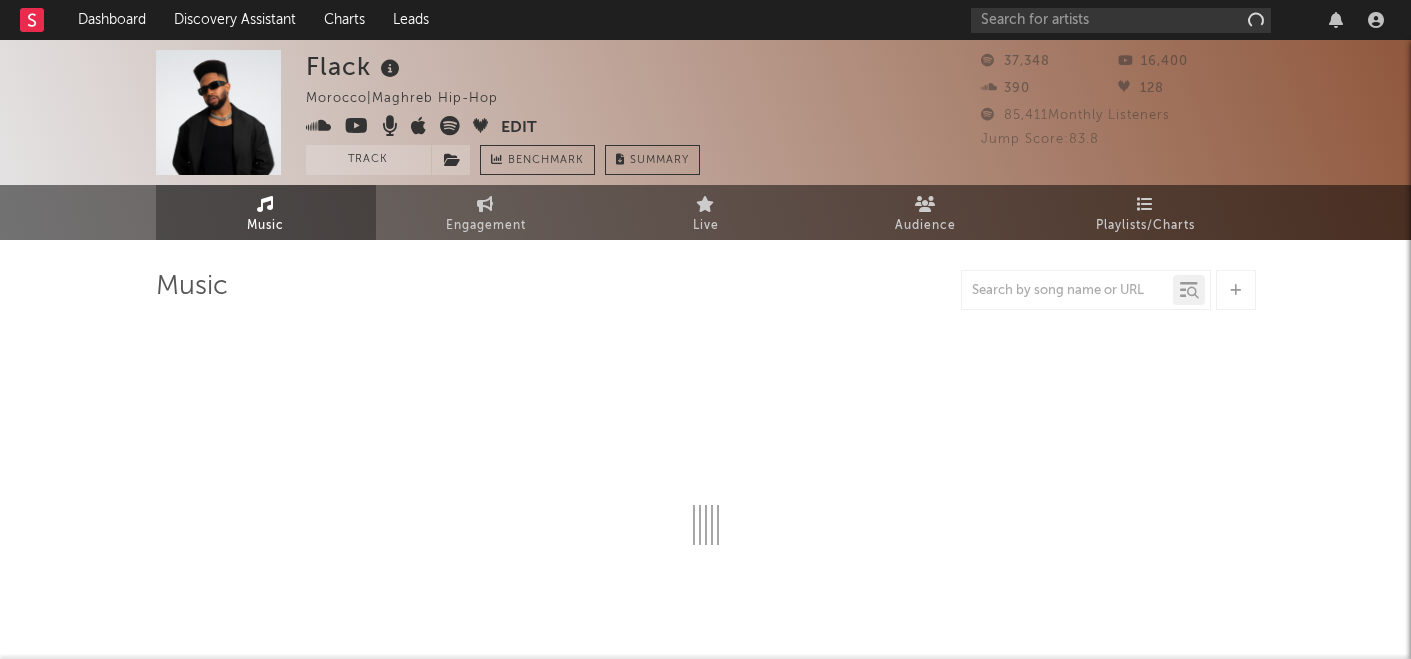 select on "6m" 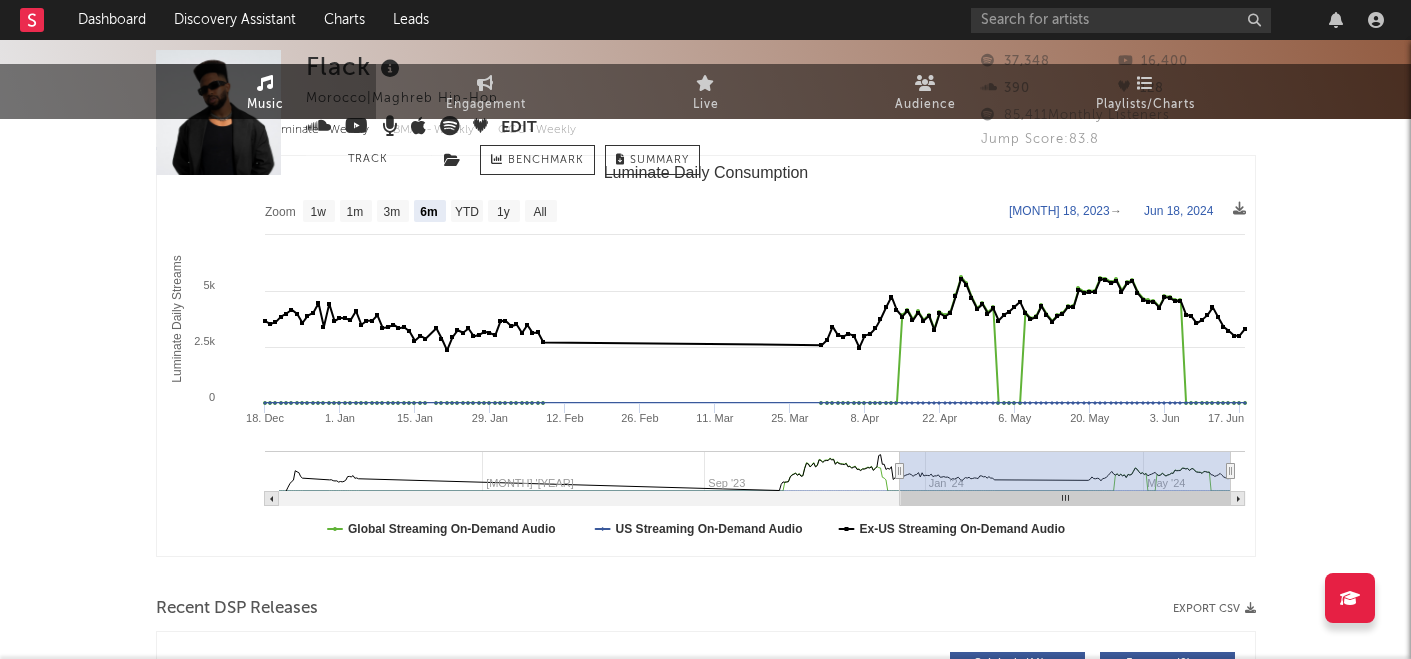 scroll, scrollTop: 0, scrollLeft: 0, axis: both 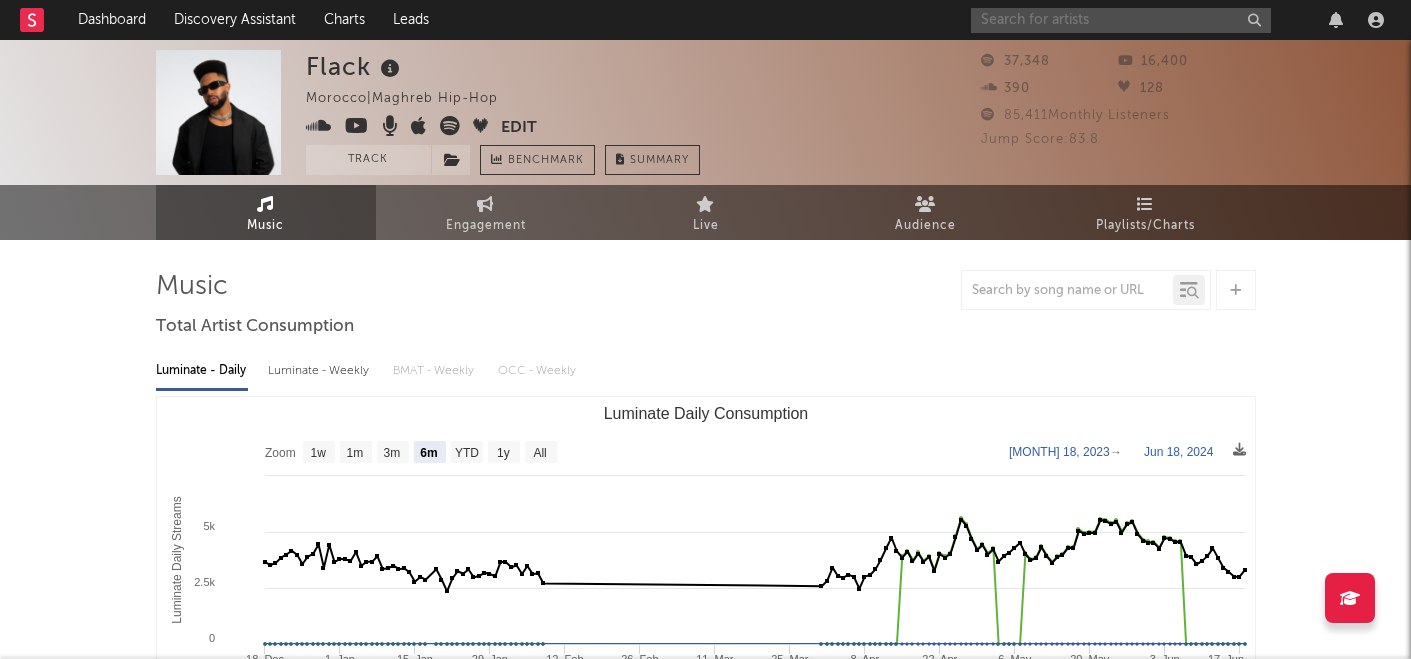 click at bounding box center (1121, 20) 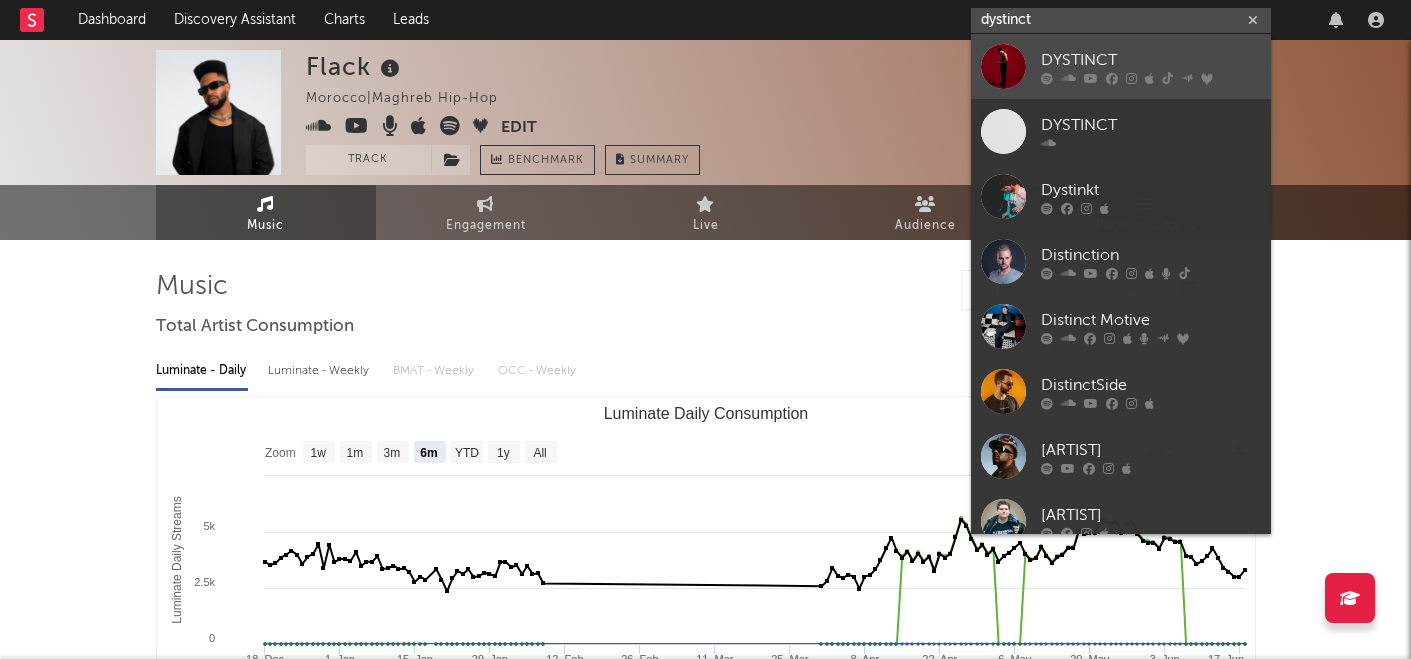 type on "dystinct" 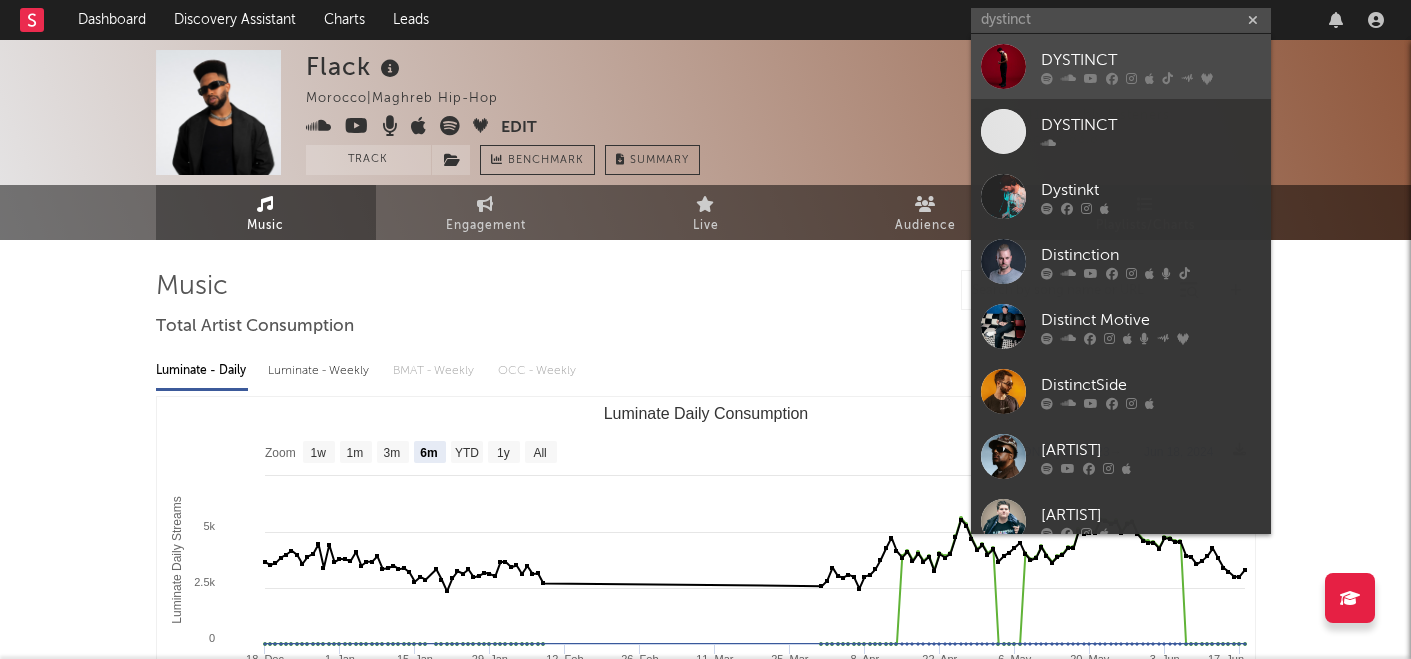 click on "DYSTINCT" at bounding box center (1151, 60) 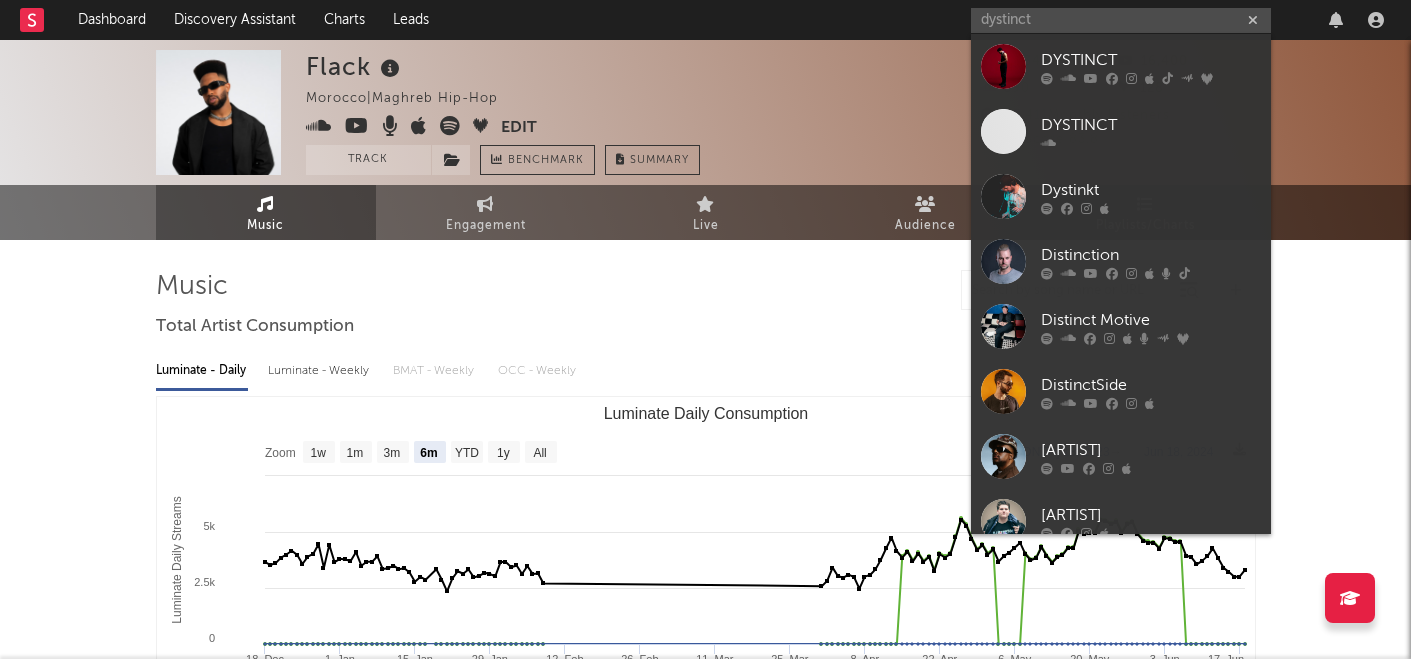 type 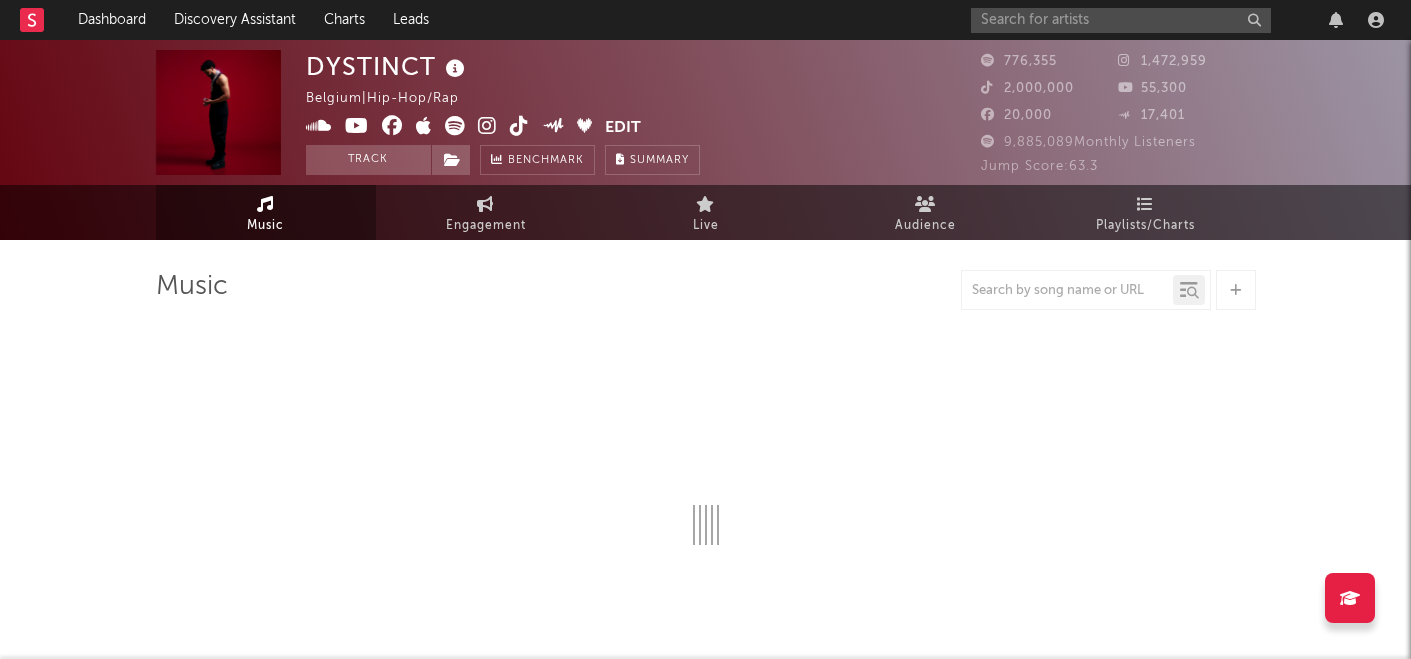 select on "6m" 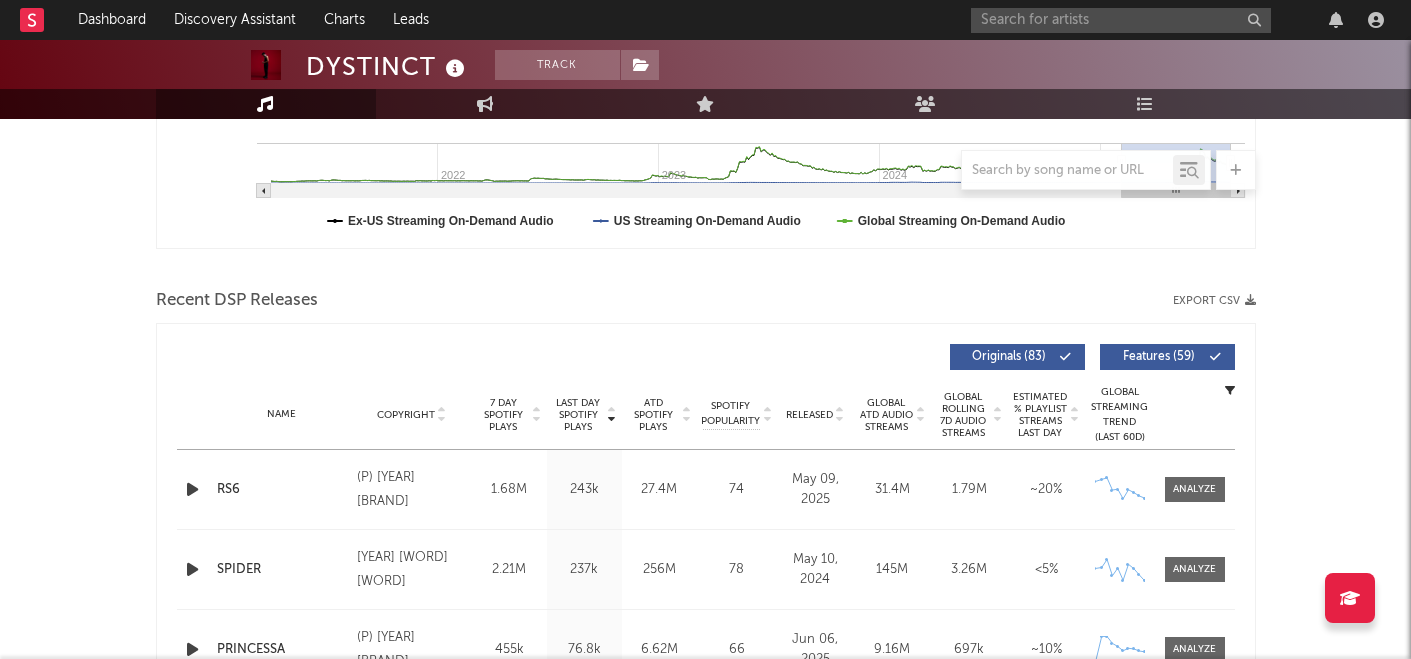scroll, scrollTop: 0, scrollLeft: 0, axis: both 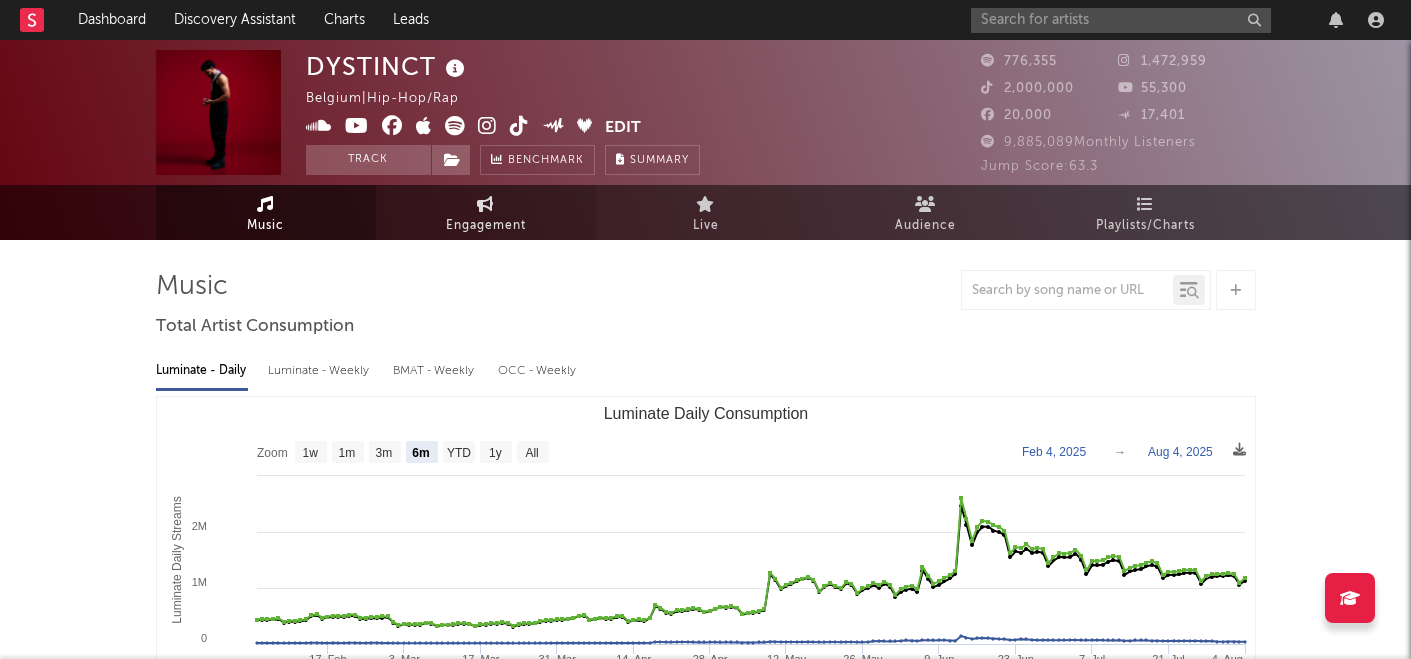 click on "Engagement" at bounding box center [486, 226] 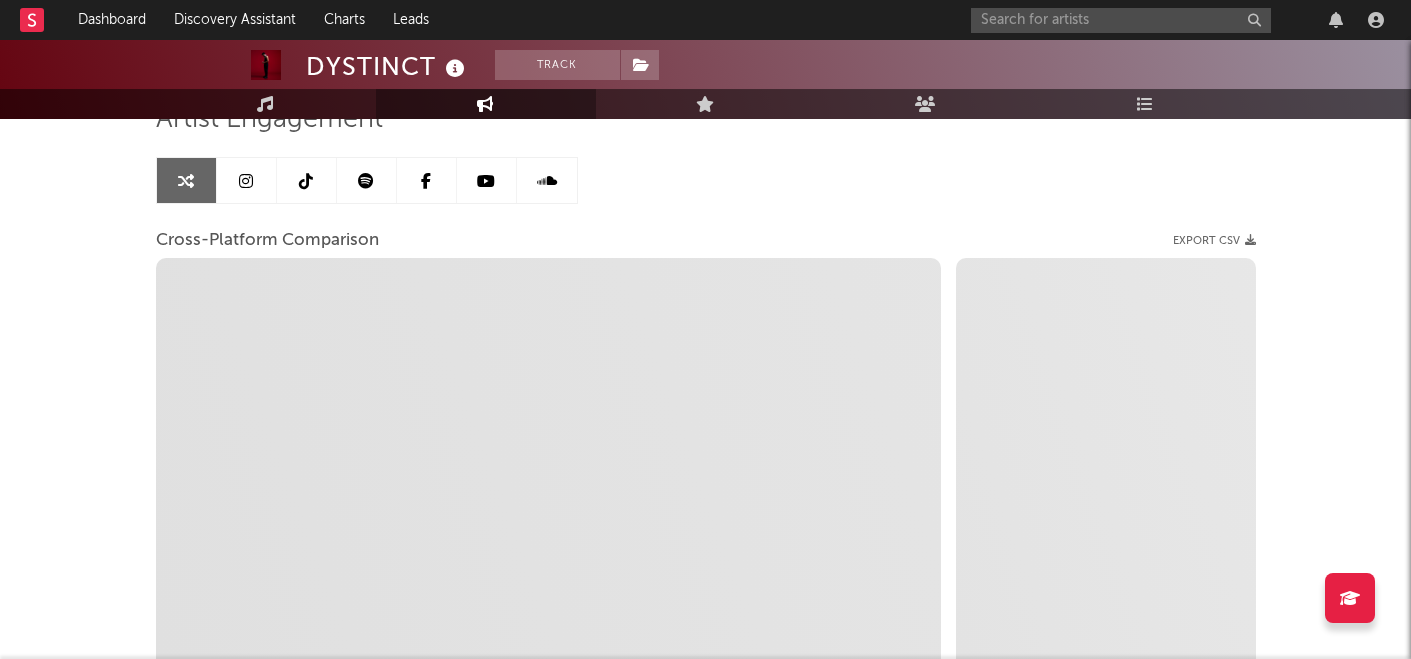 scroll, scrollTop: 335, scrollLeft: 0, axis: vertical 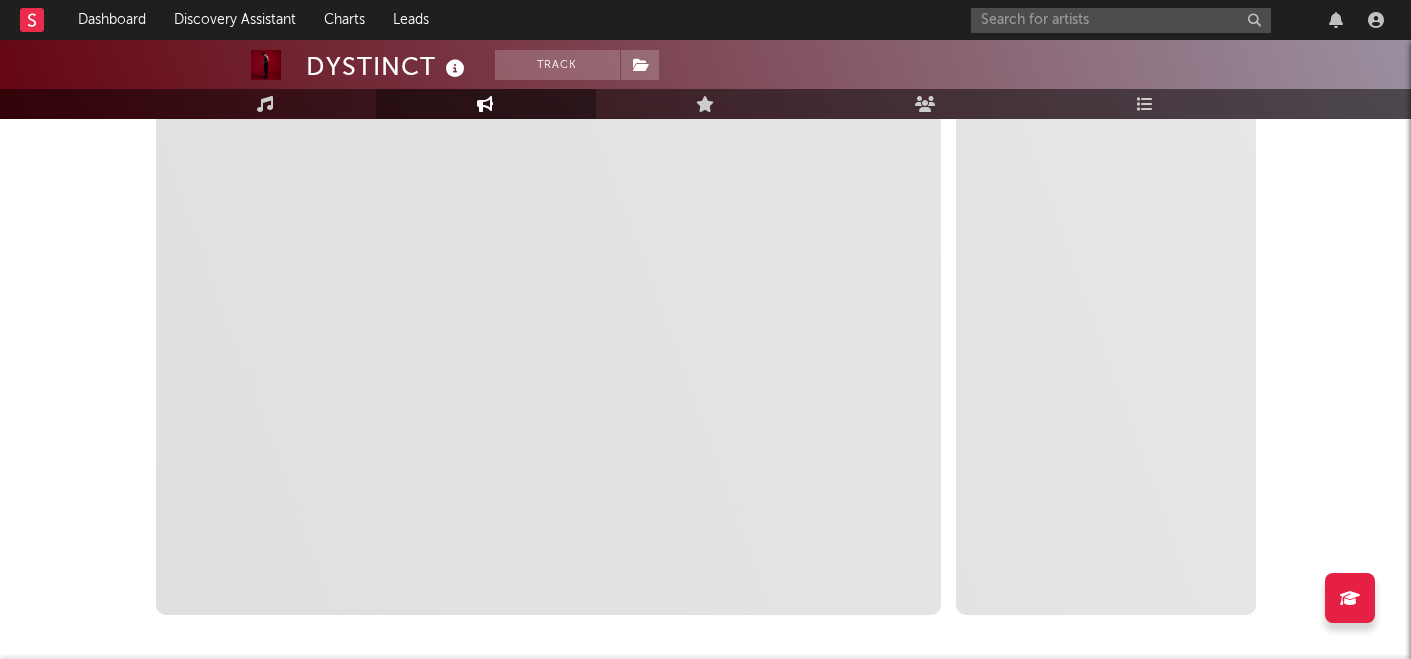 select on "1m" 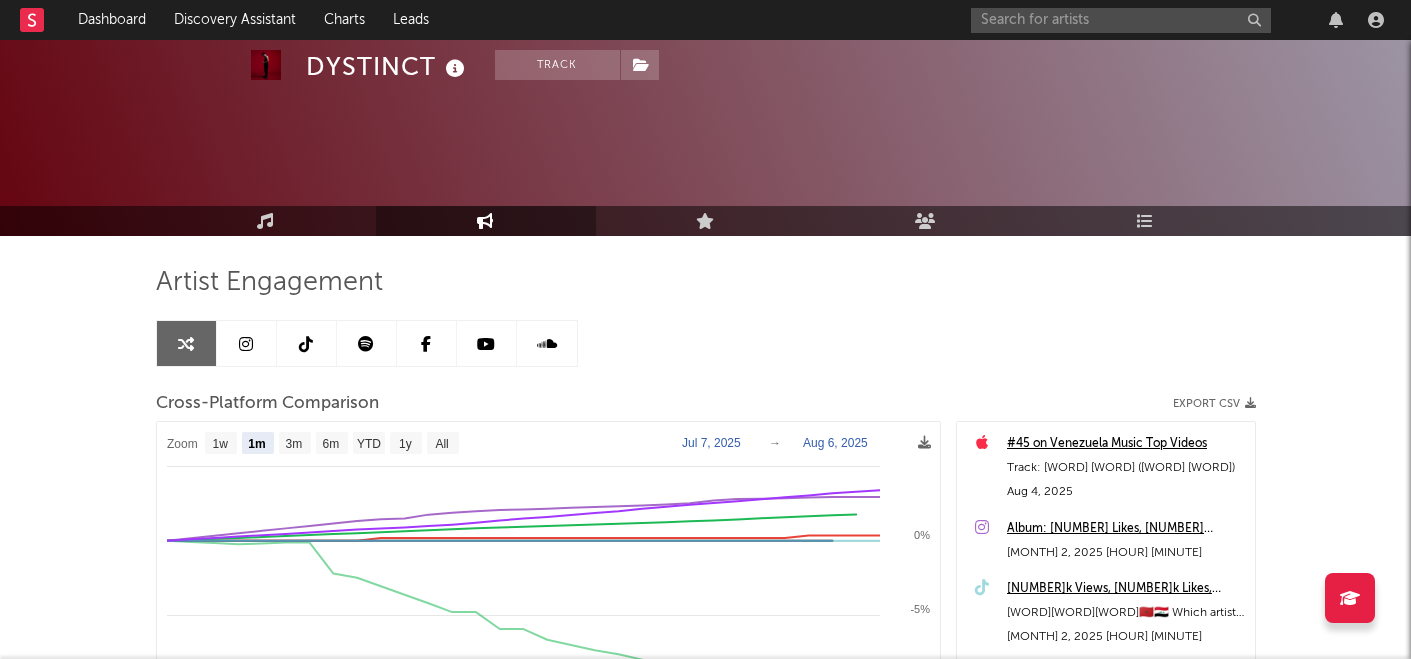 scroll, scrollTop: 0, scrollLeft: 0, axis: both 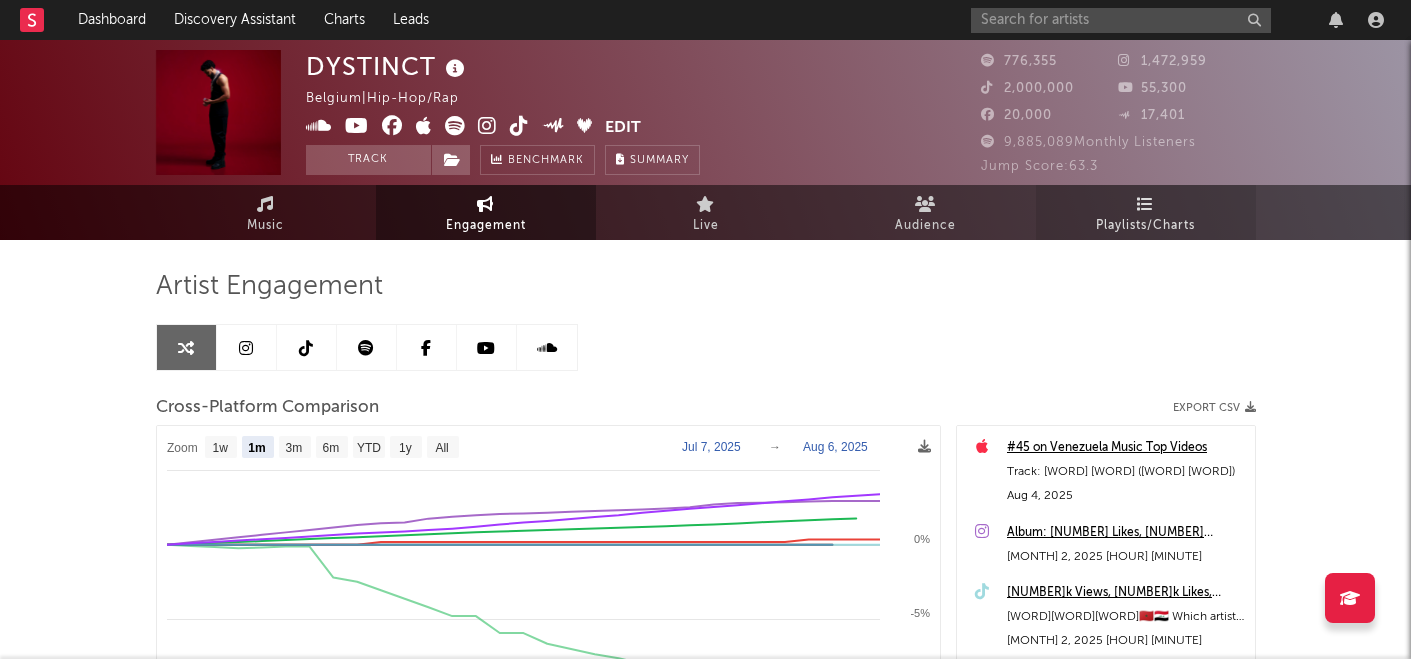 click on "Playlists/Charts" at bounding box center [1145, 226] 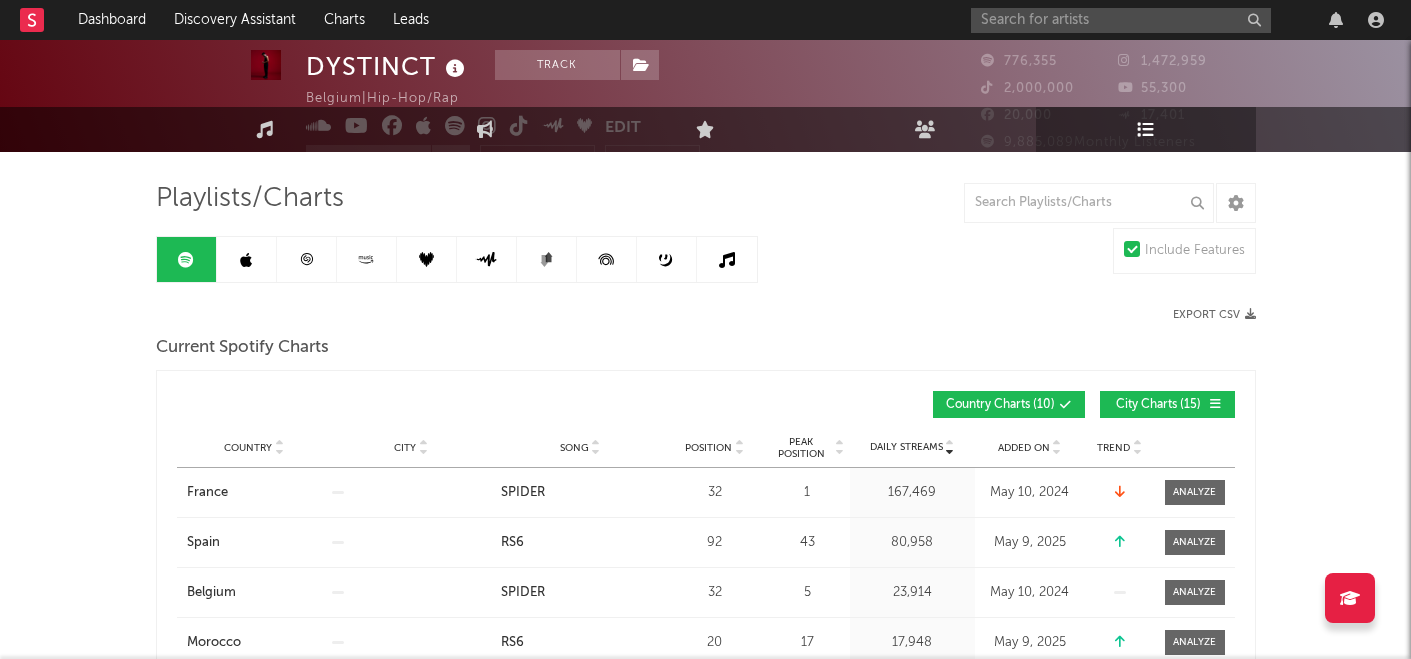 scroll, scrollTop: 0, scrollLeft: 0, axis: both 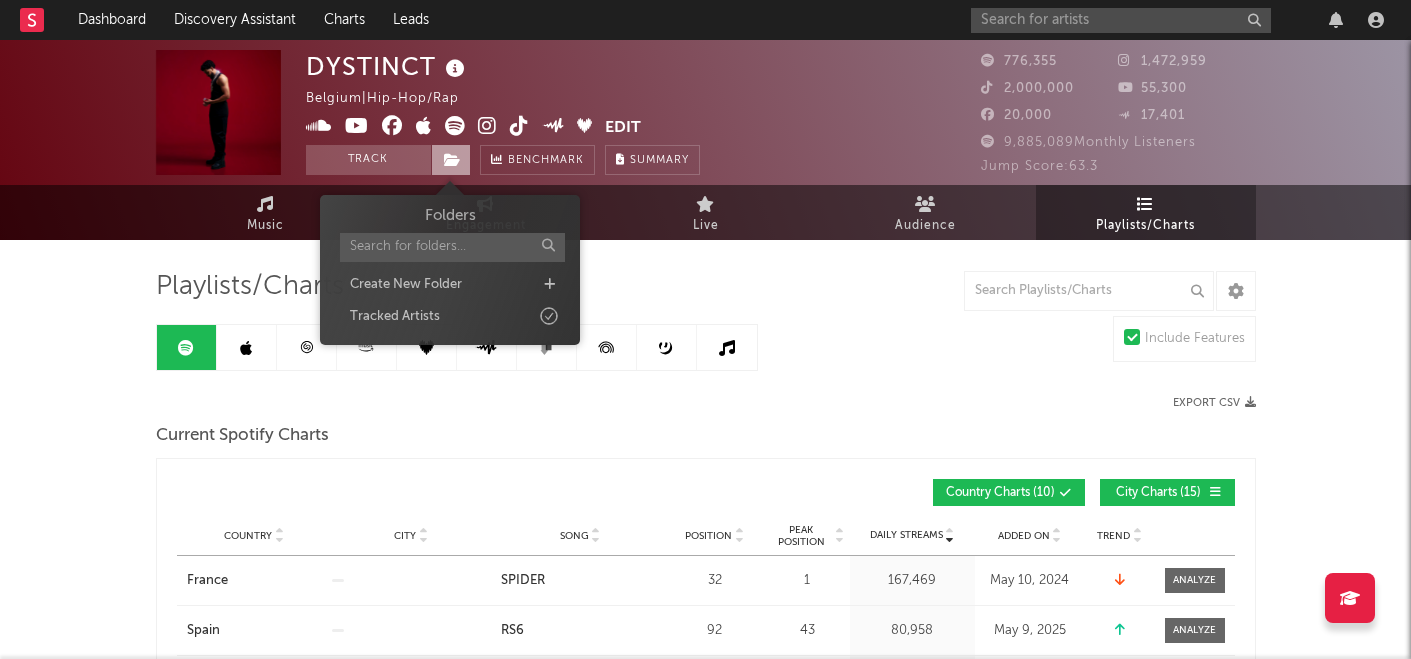 click at bounding box center [452, 160] 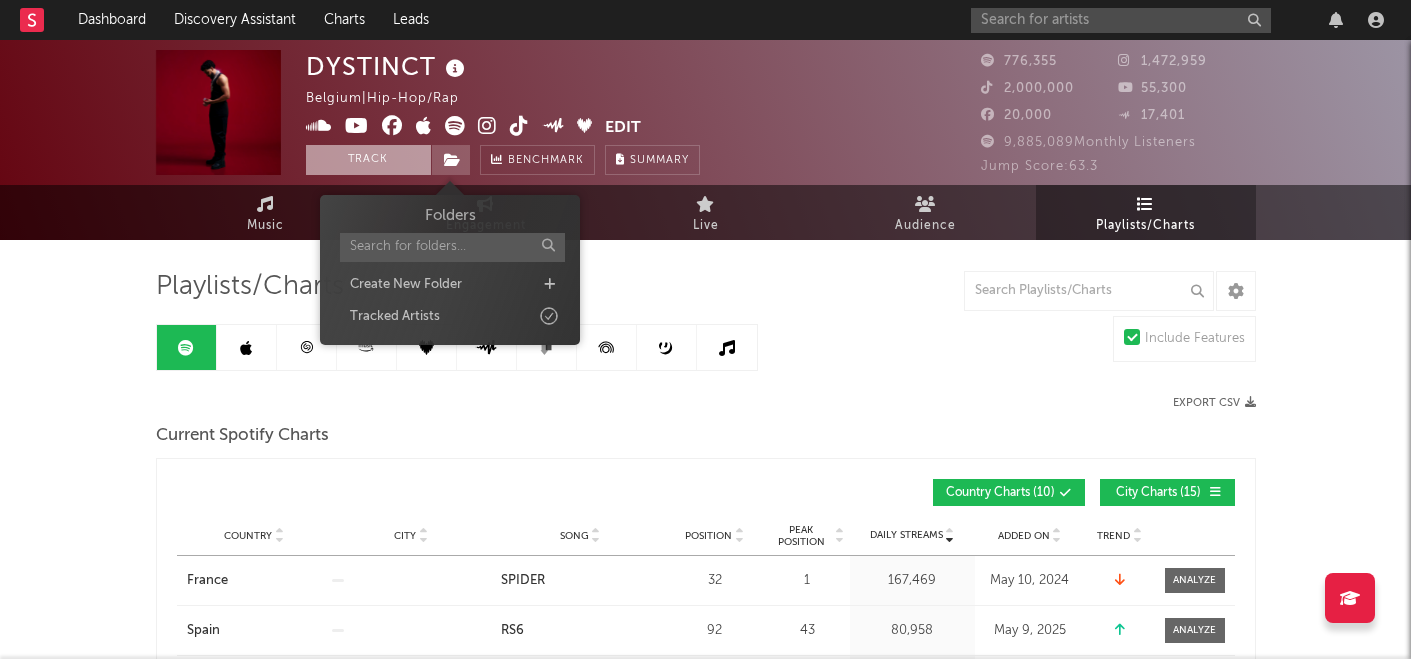 click on "Track" at bounding box center [368, 160] 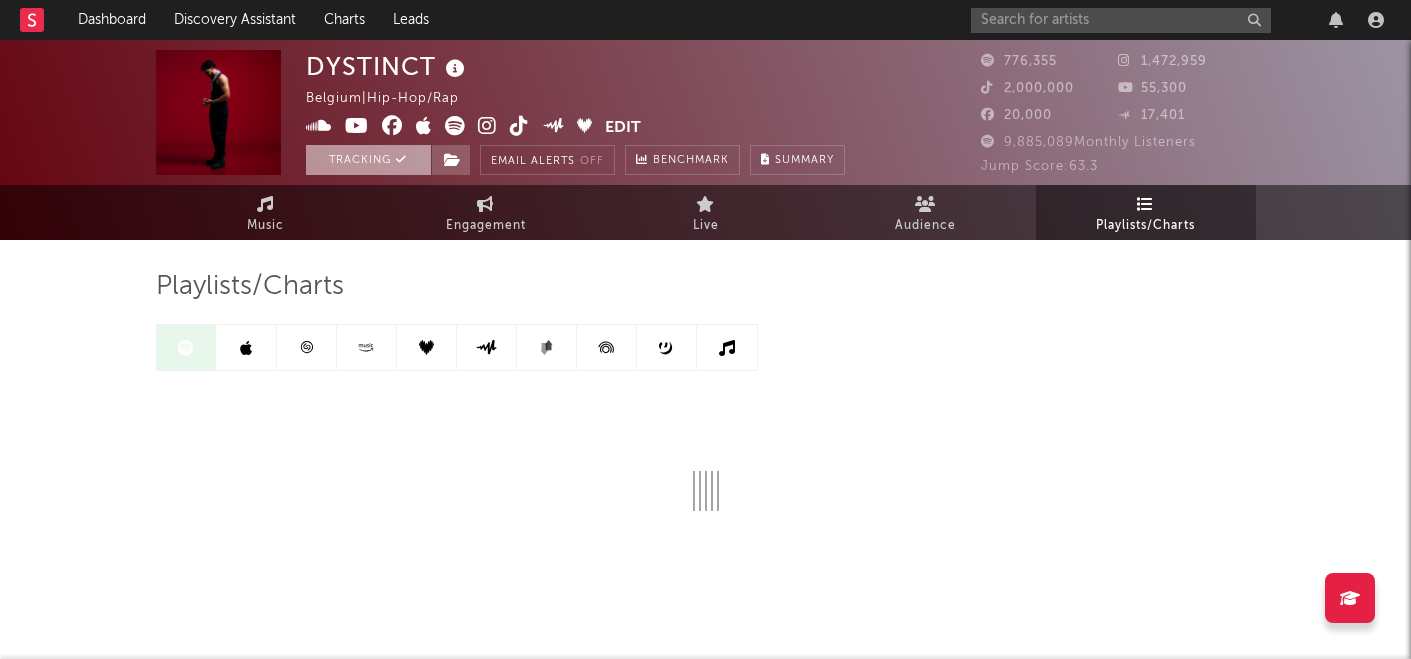 click at bounding box center [401, 159] 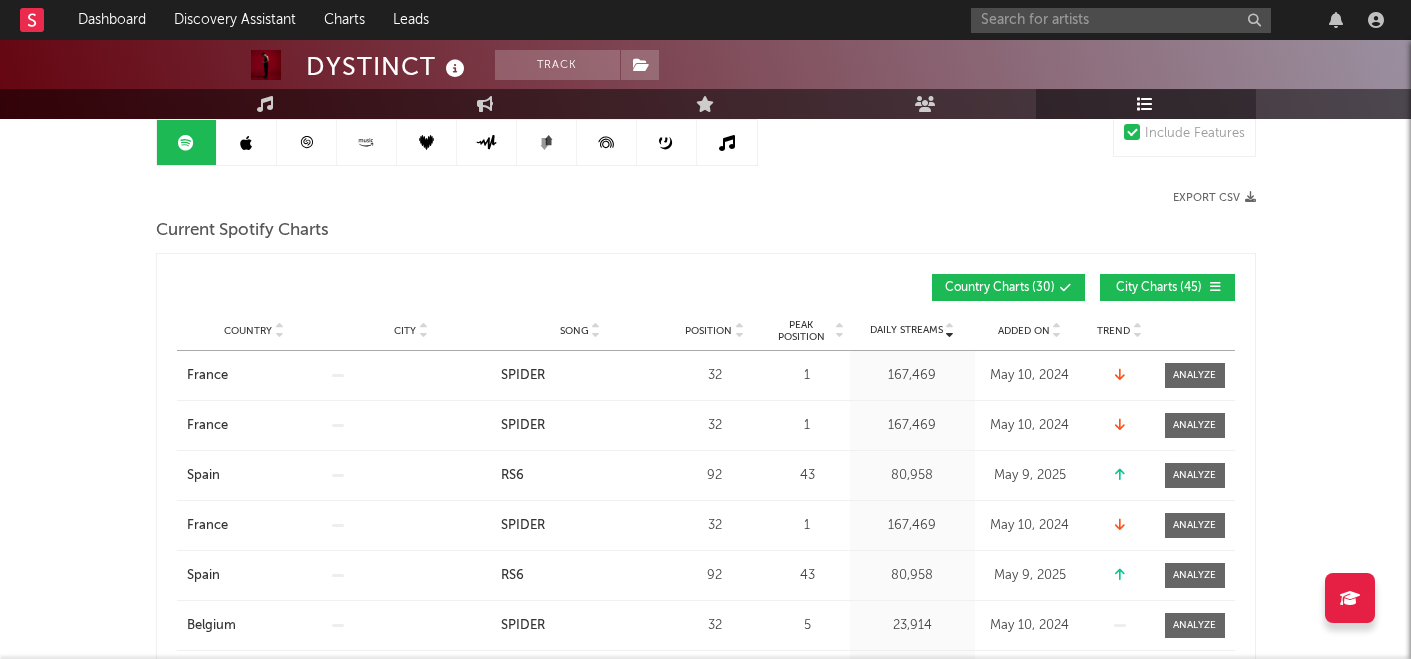 scroll, scrollTop: 0, scrollLeft: 0, axis: both 